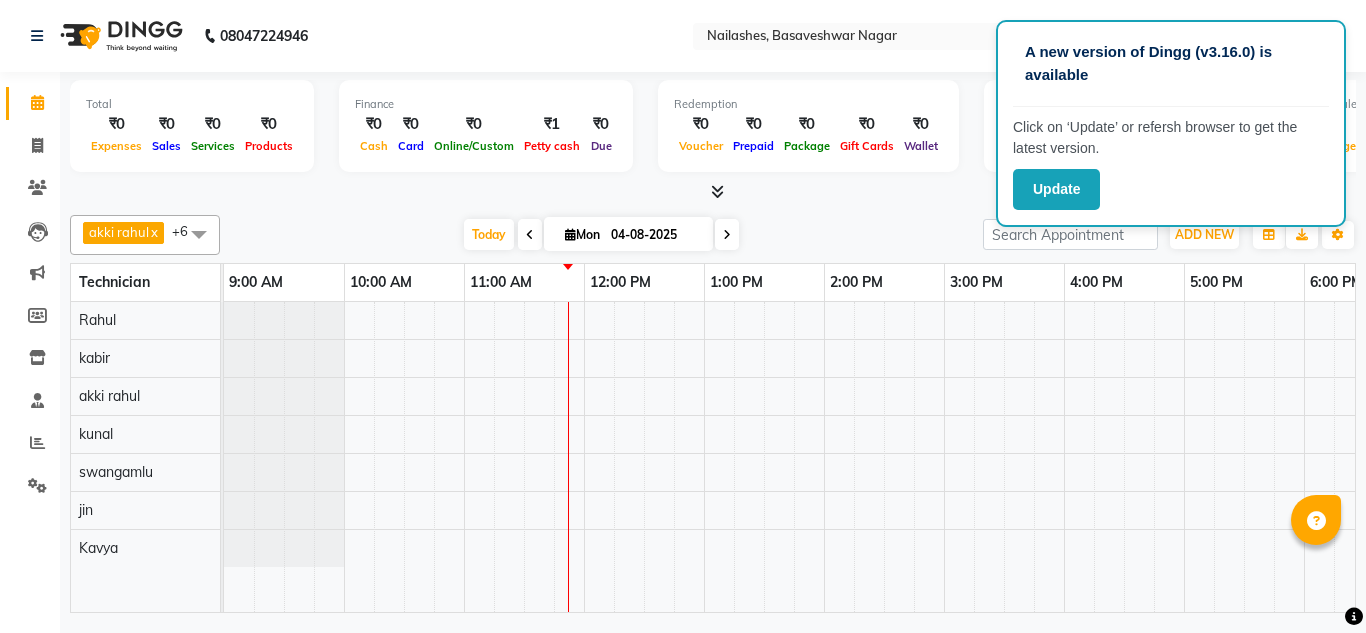 scroll, scrollTop: 0, scrollLeft: 0, axis: both 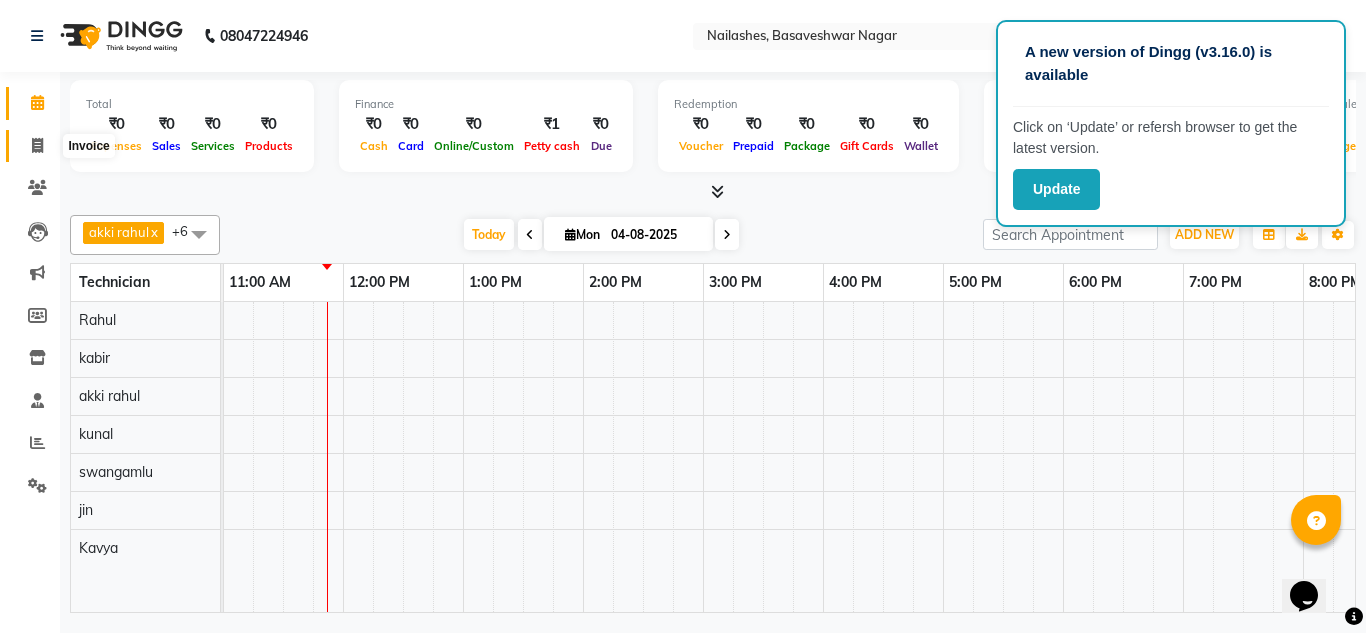 click 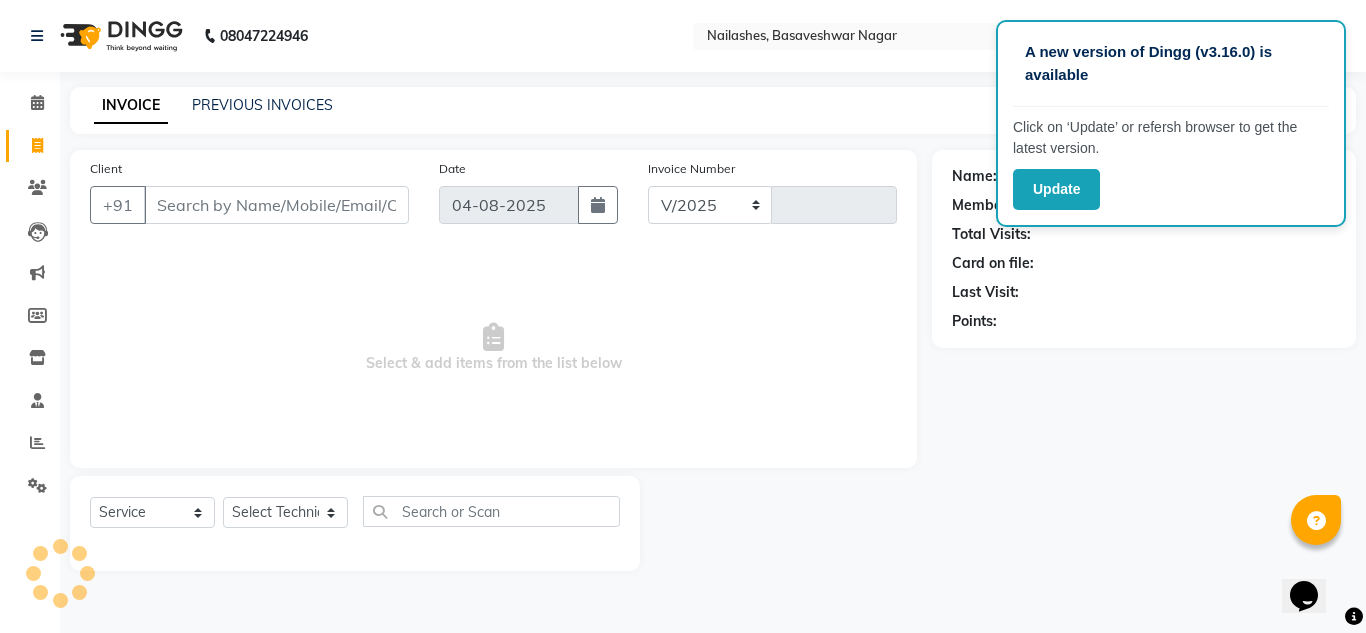 select on "7686" 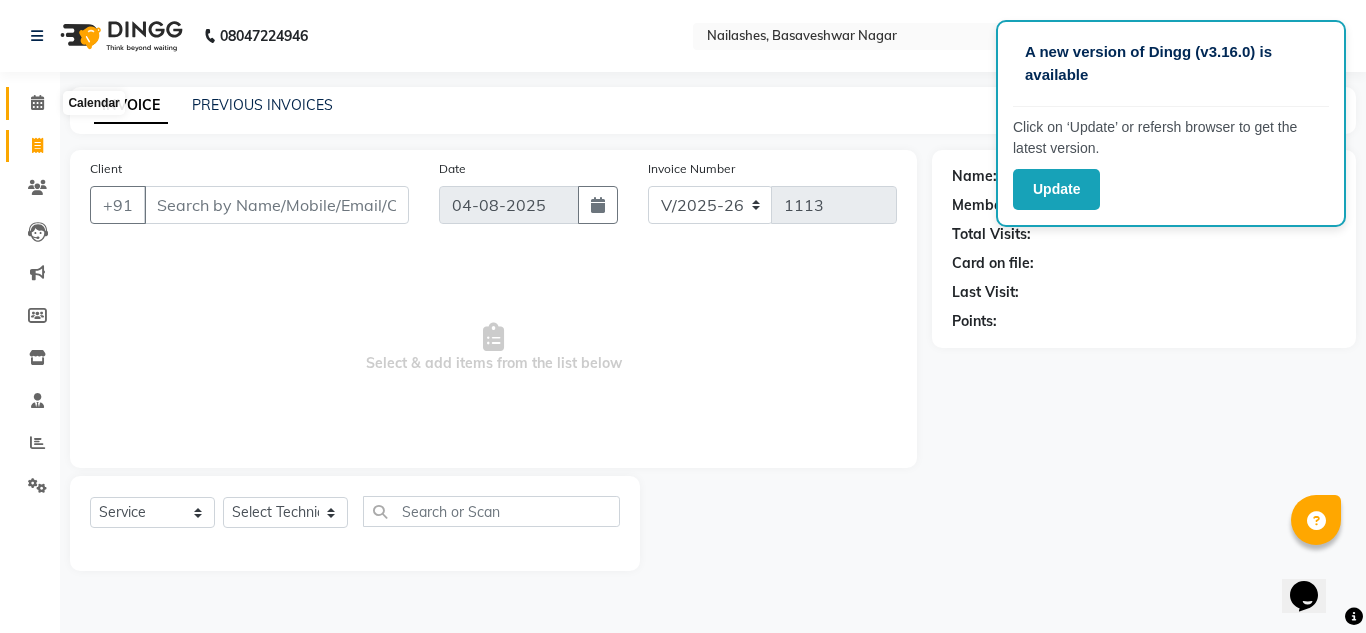 click 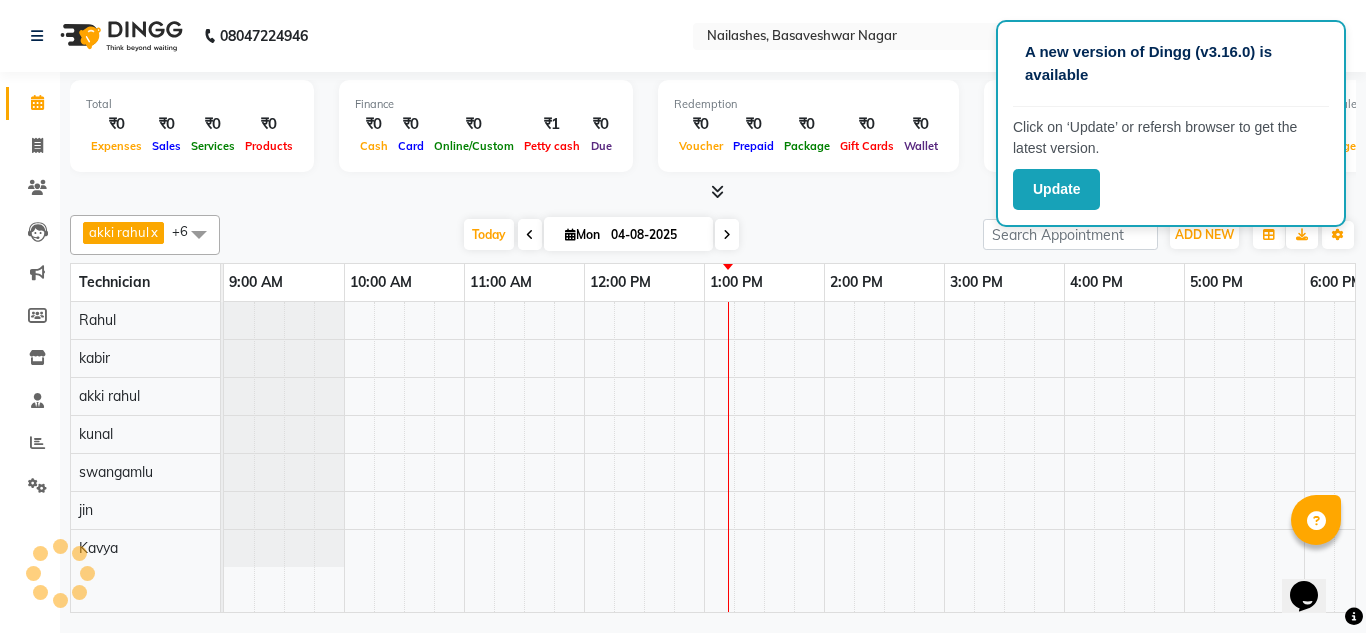 scroll, scrollTop: 0, scrollLeft: 0, axis: both 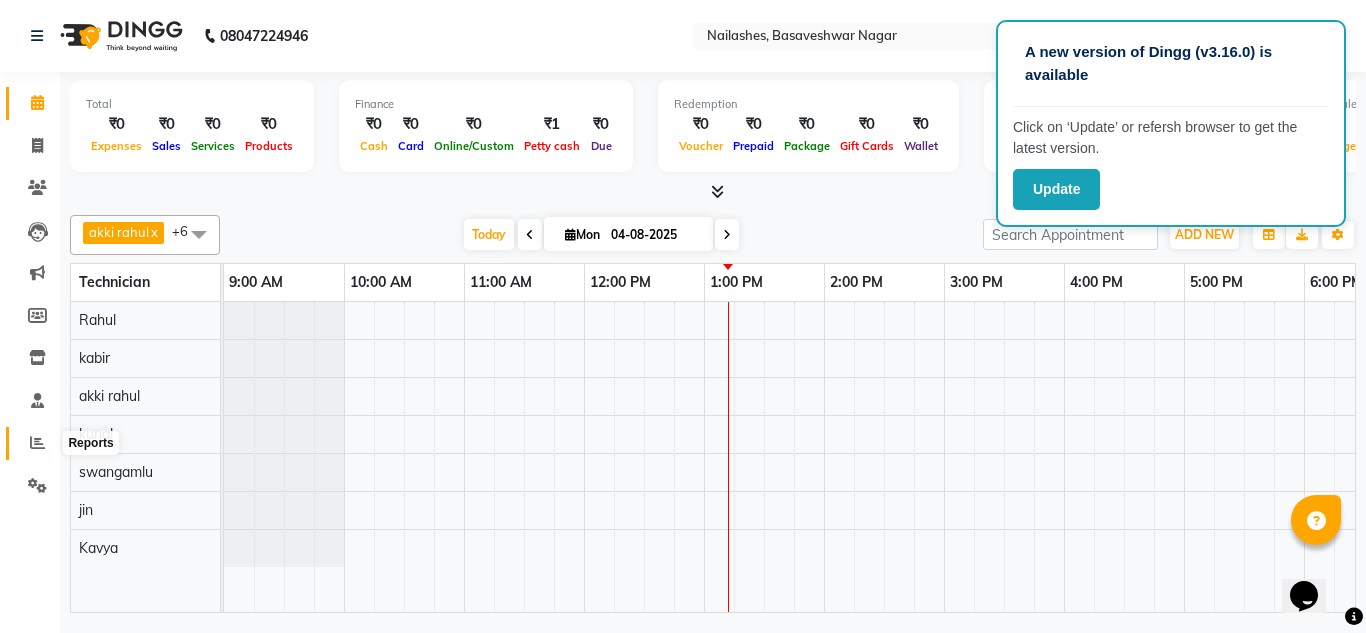 click 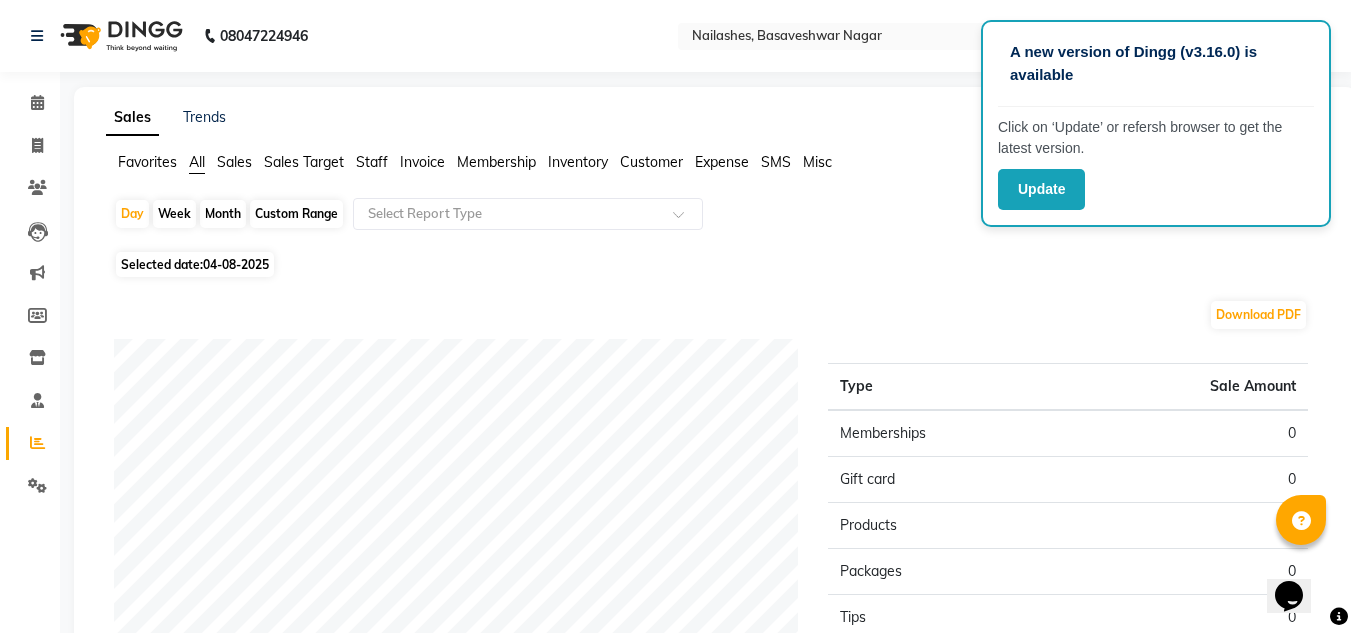 click on "Sales" 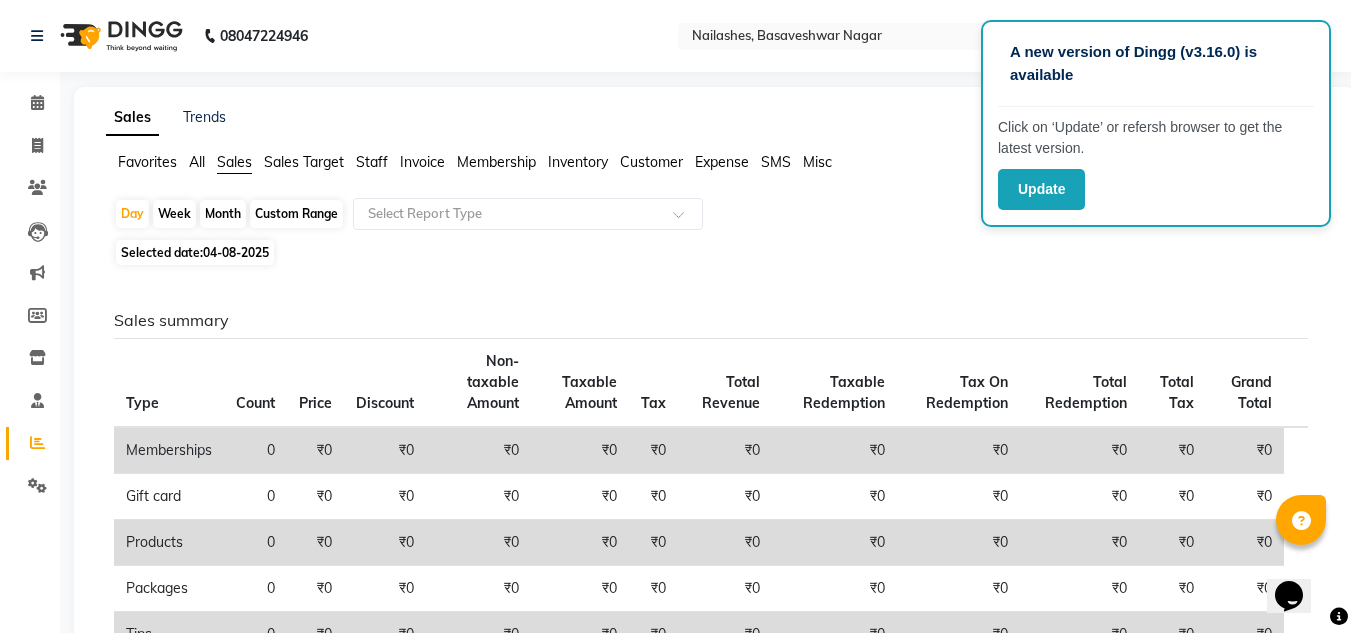 click on "Sales Target" 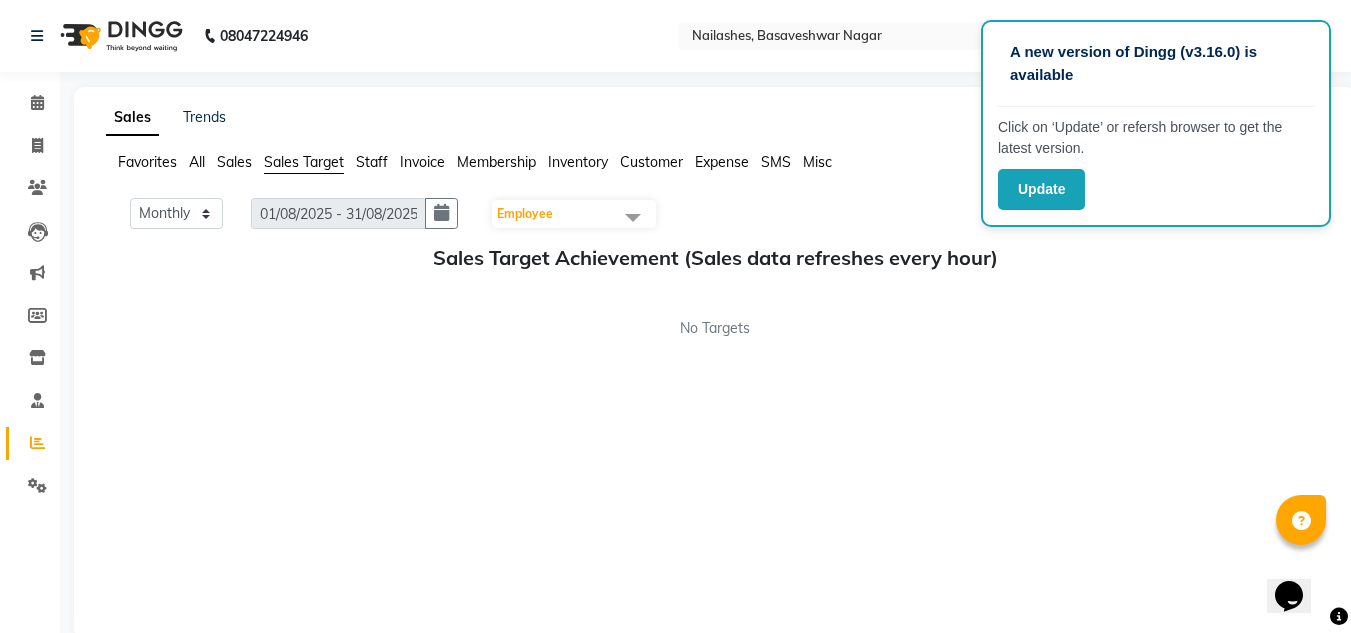click on "Staff" 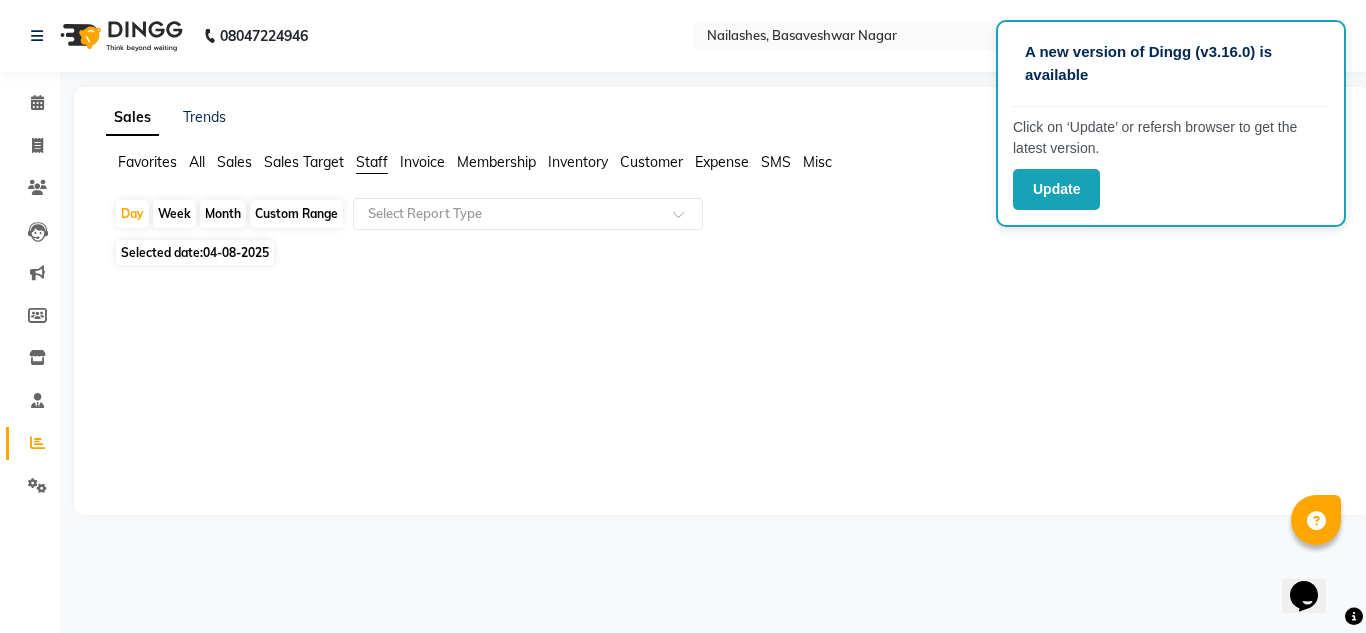click on "Sales Target" 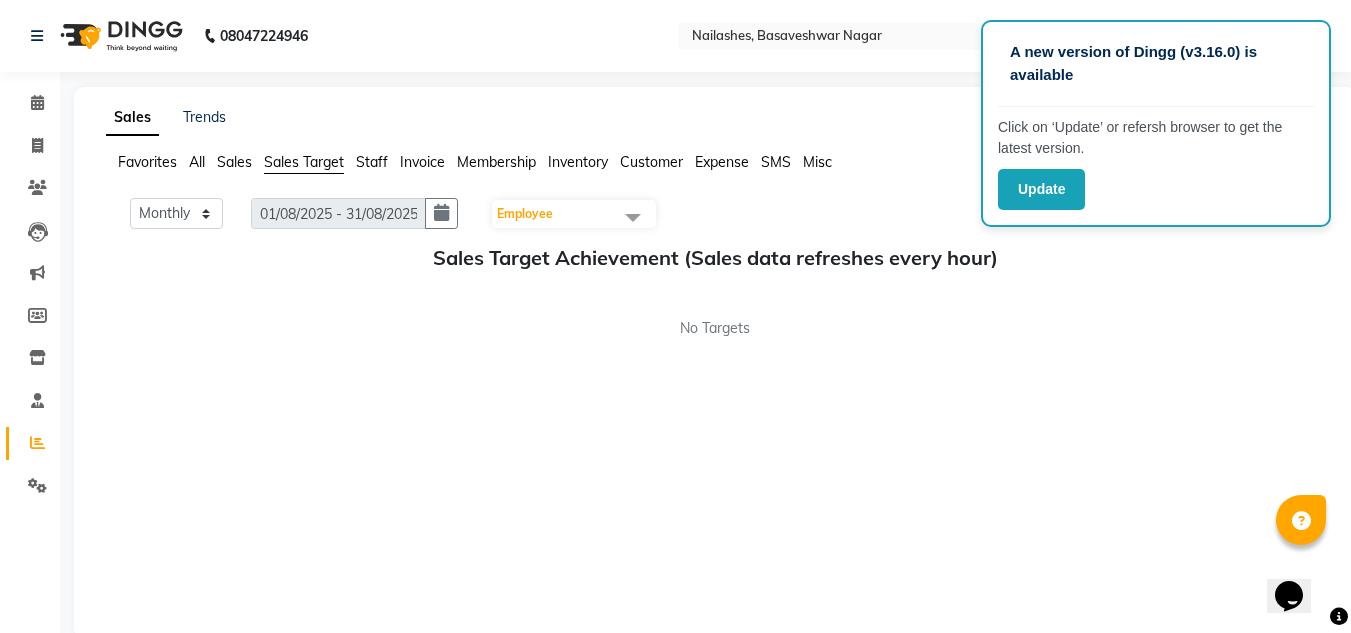 click on "Sales" 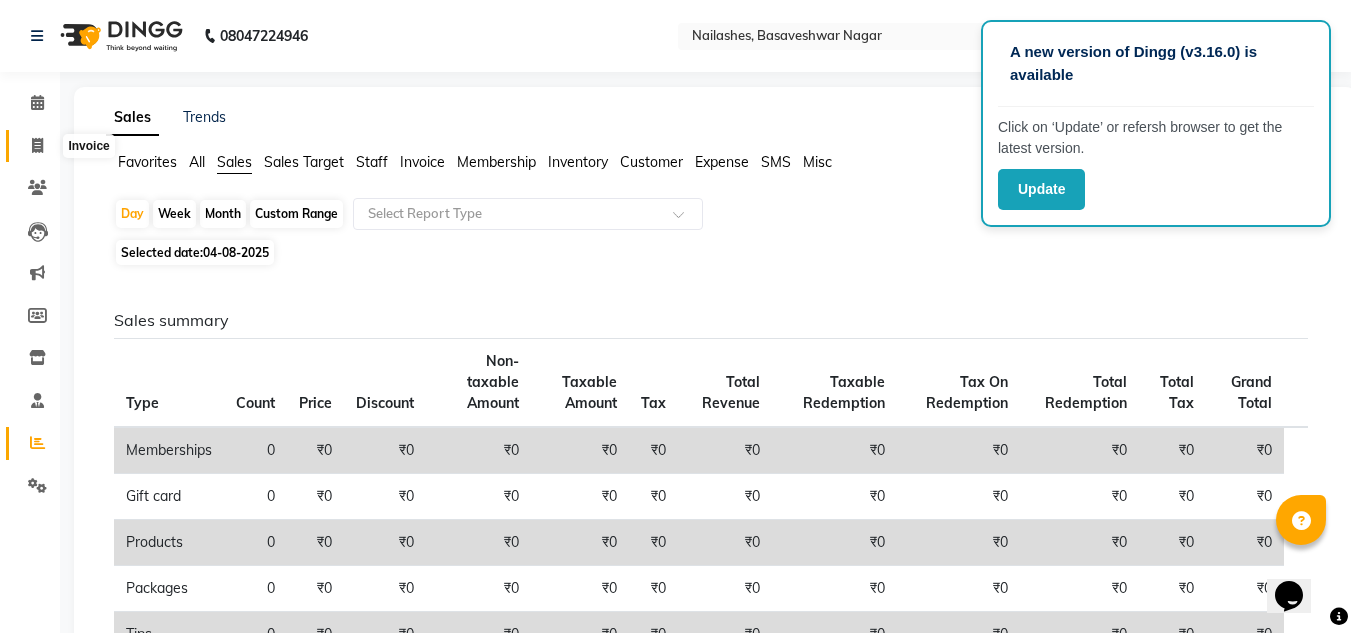 click 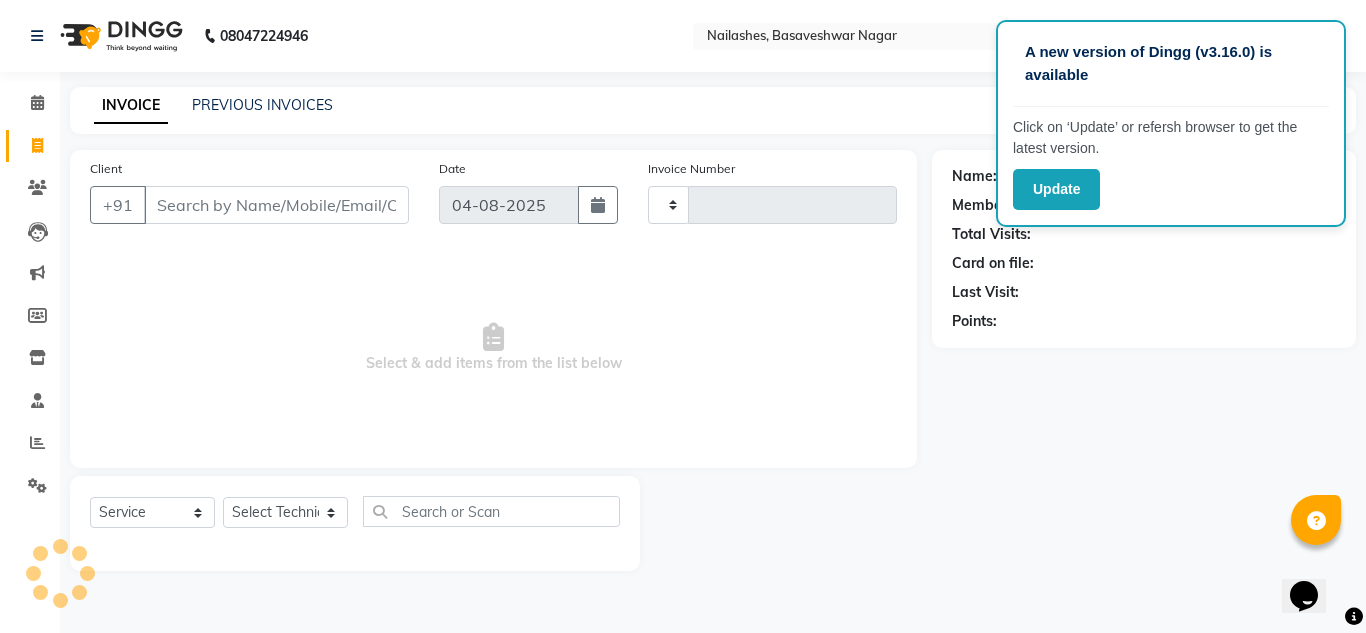 type on "1113" 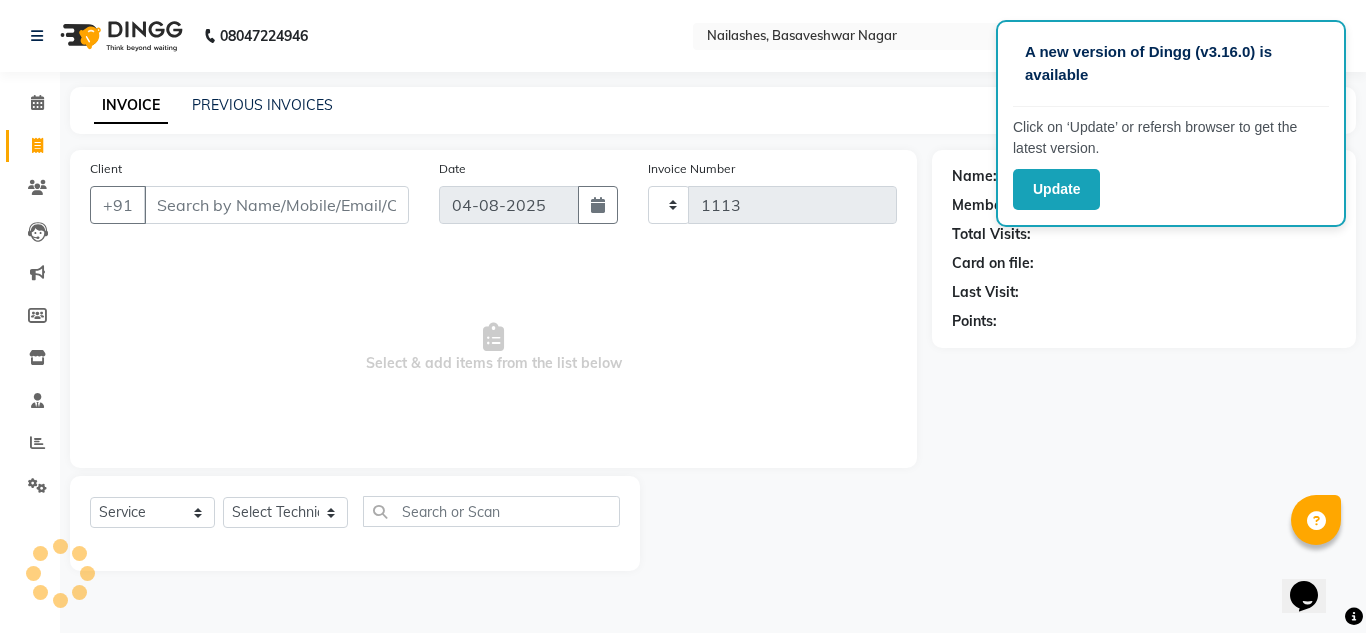 select on "7686" 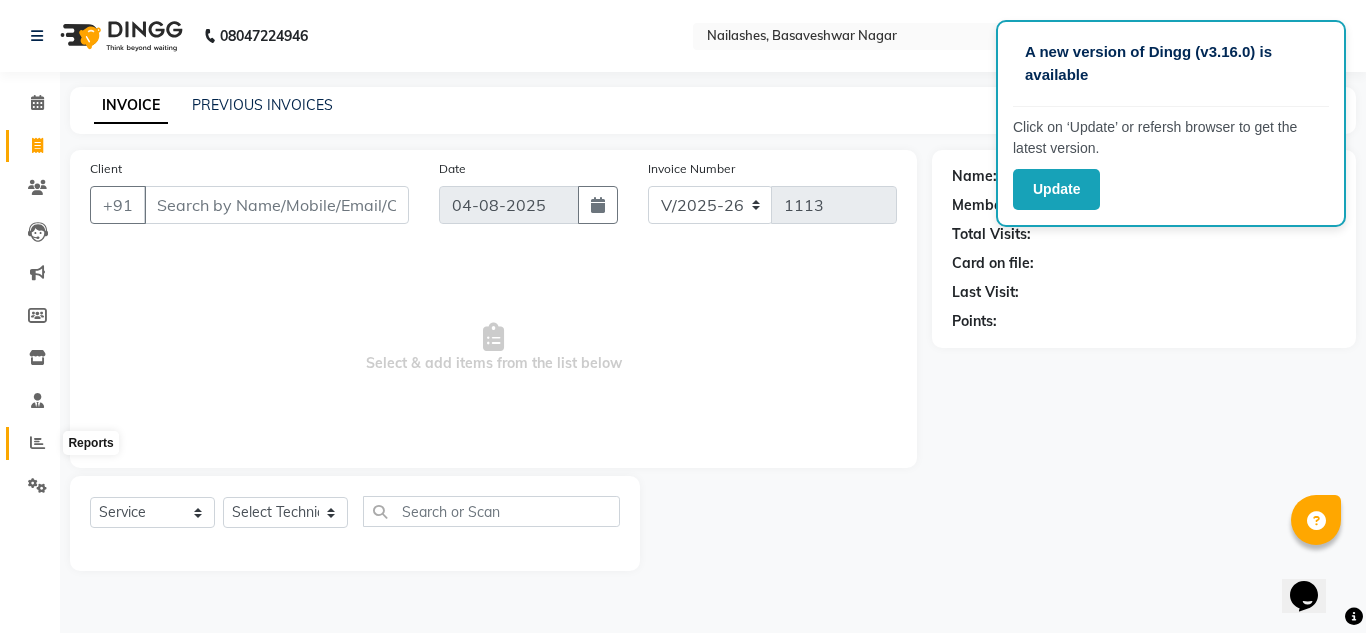 click 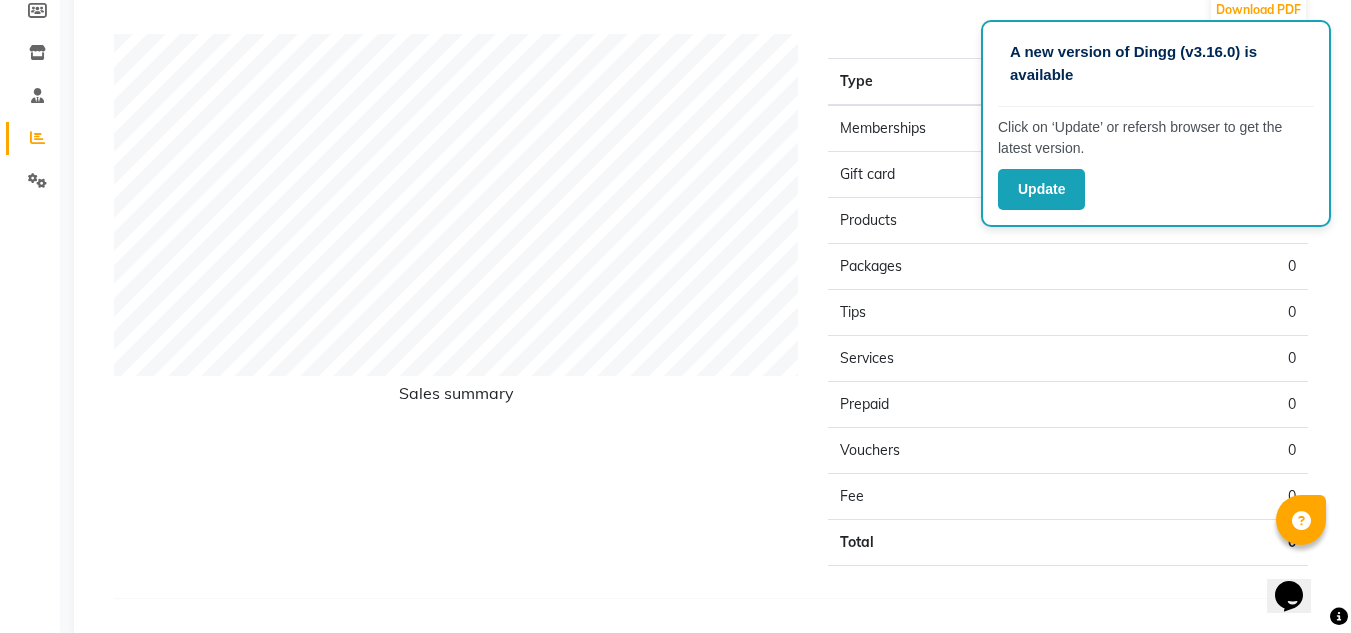 scroll, scrollTop: 353, scrollLeft: 0, axis: vertical 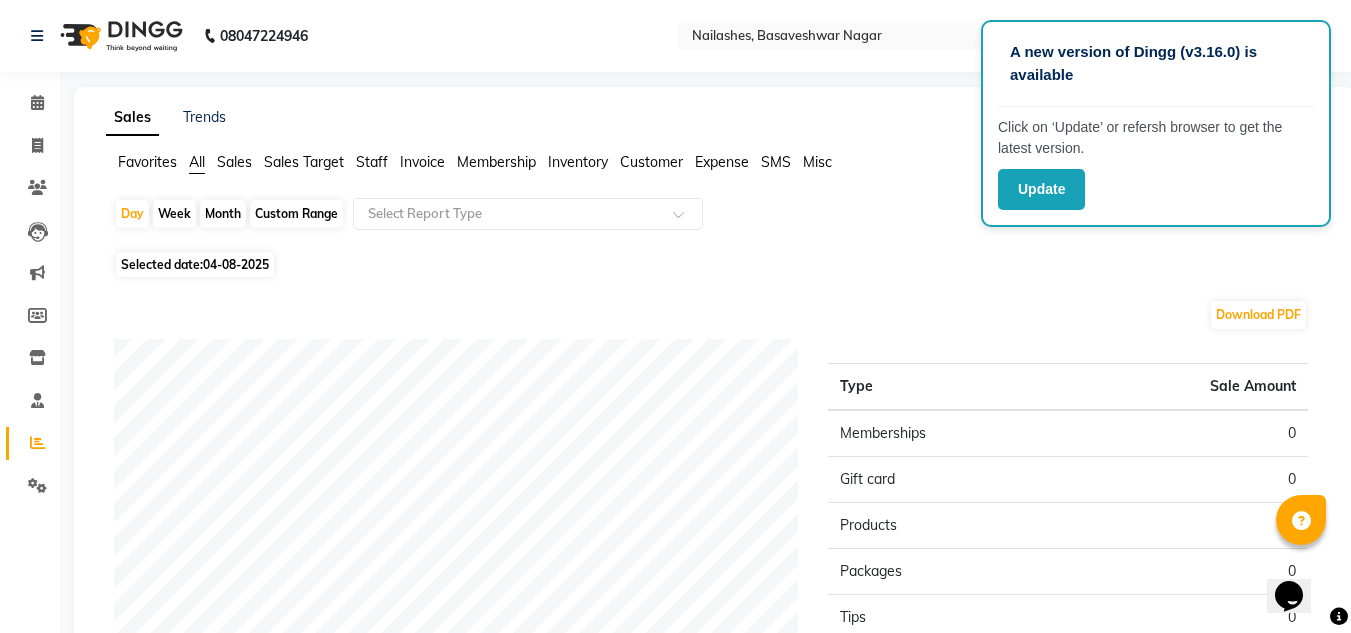 click on "Customer" 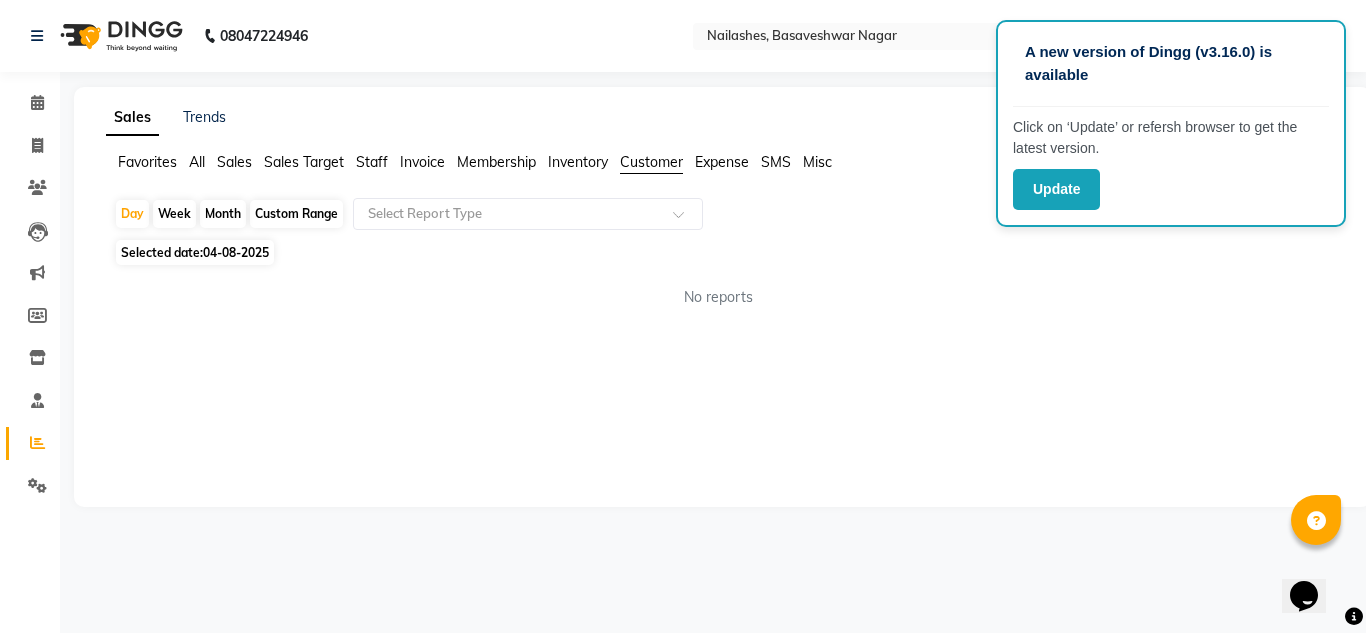 click on "Inventory" 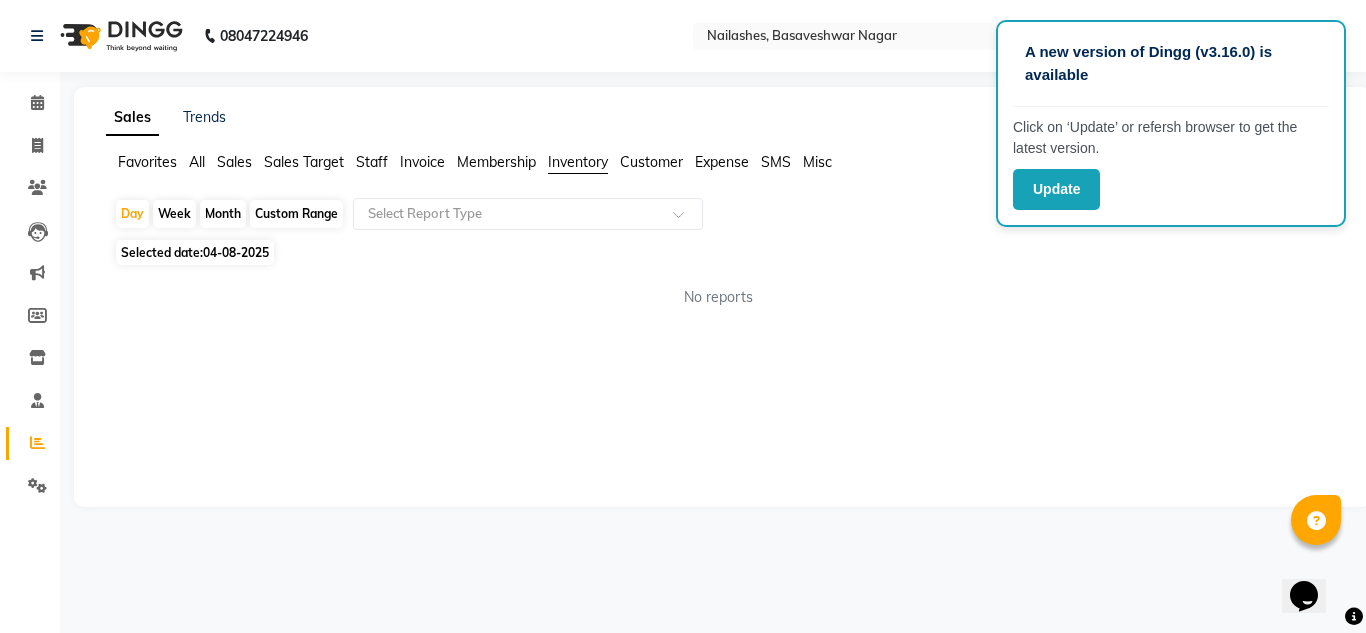 click on "Membership" 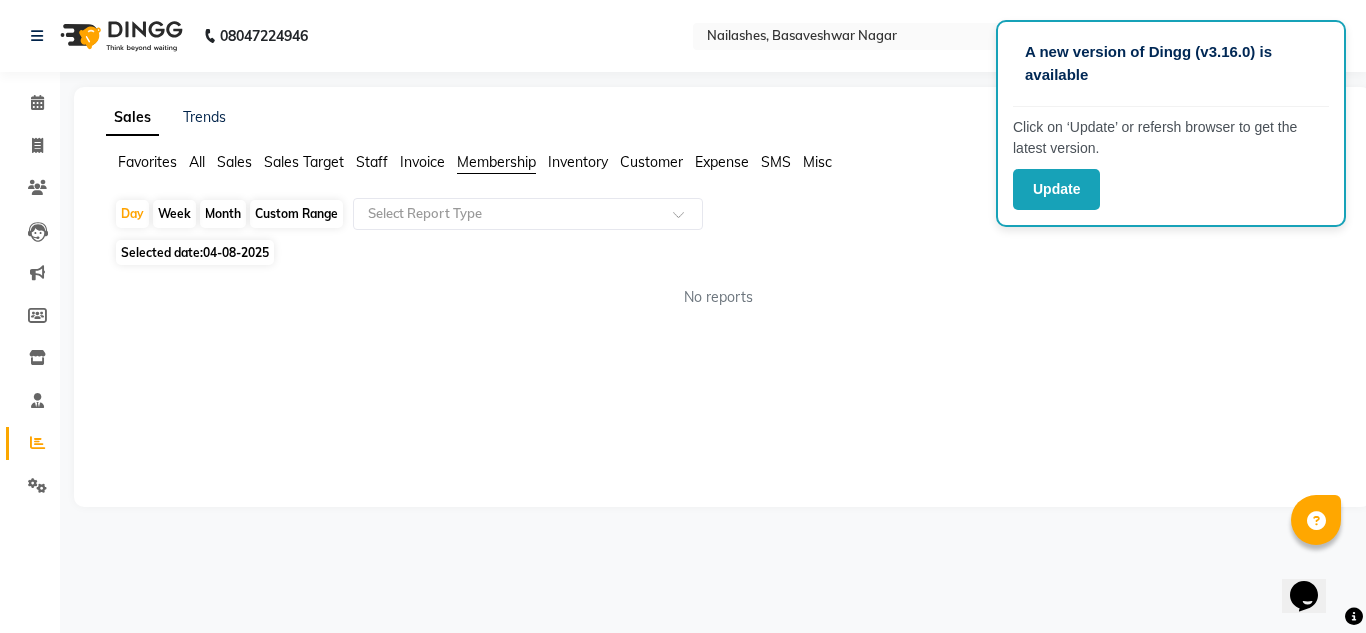click on "Invoice" 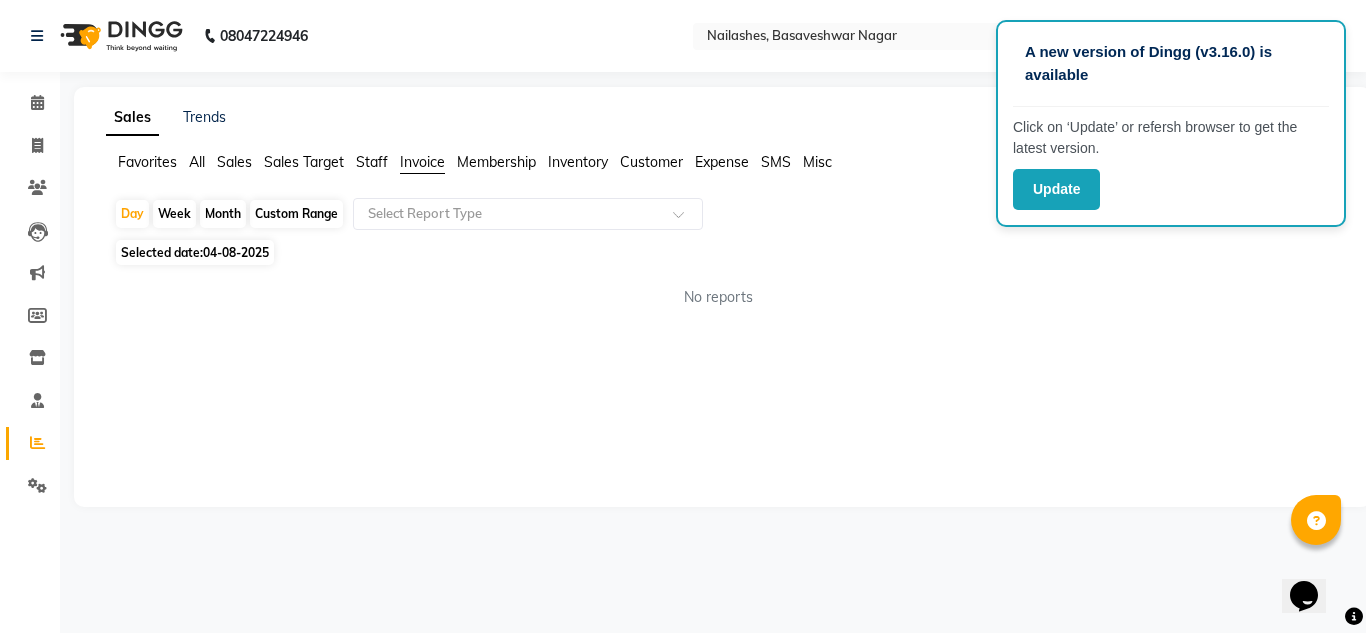 click on "All" 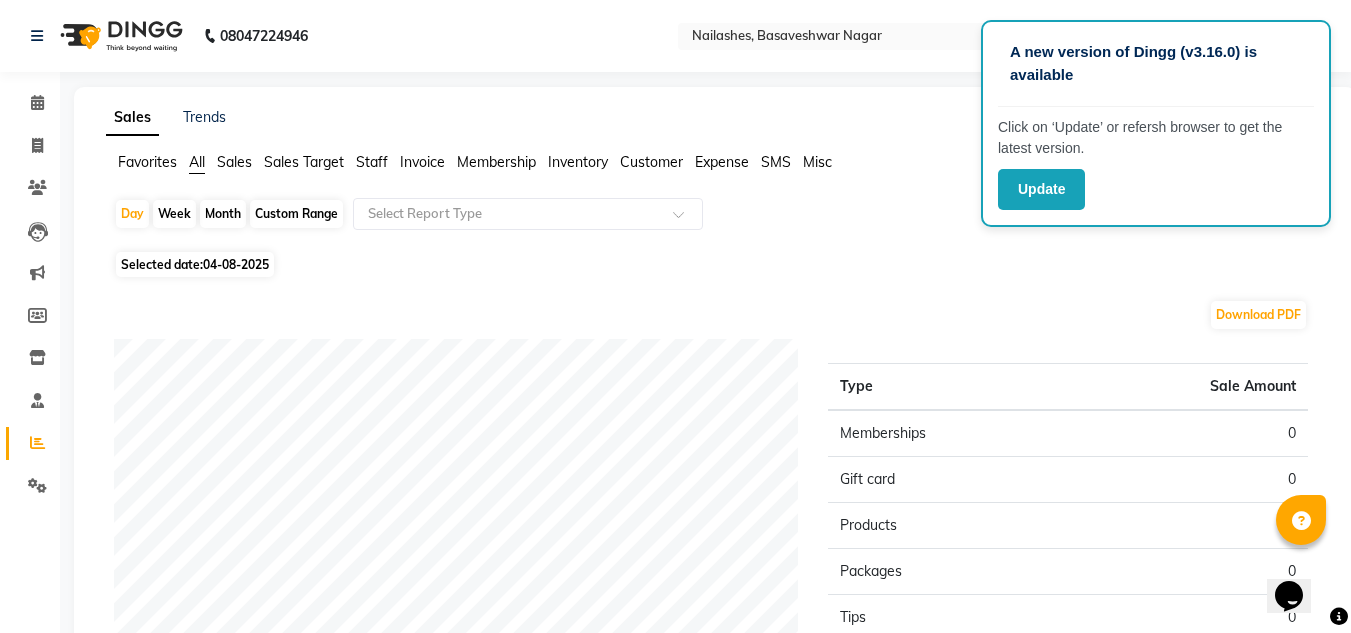 click on "Sales Trends Favorites All Sales Sales Target Staff Invoice Membership Inventory Customer Expense SMS Misc Day Week Month Custom Range Select Report Type Selected date:  [DATE]  Download PDF Sales summary Type Sale Amount Memberships 0 Gift card 0 Products 0 Packages 0 Tips 0 Services 0 Prepaid 0 Vouchers 0 Fee 0 Total 0 ★ Mark as Favorite Choose how you'd like to save "" report to favorites Save to Personal Favorites: Only you can see this report in your favorites tab. Share with Organization: Everyone in your organization can see this report in their favorites tab. Save to Favorites" 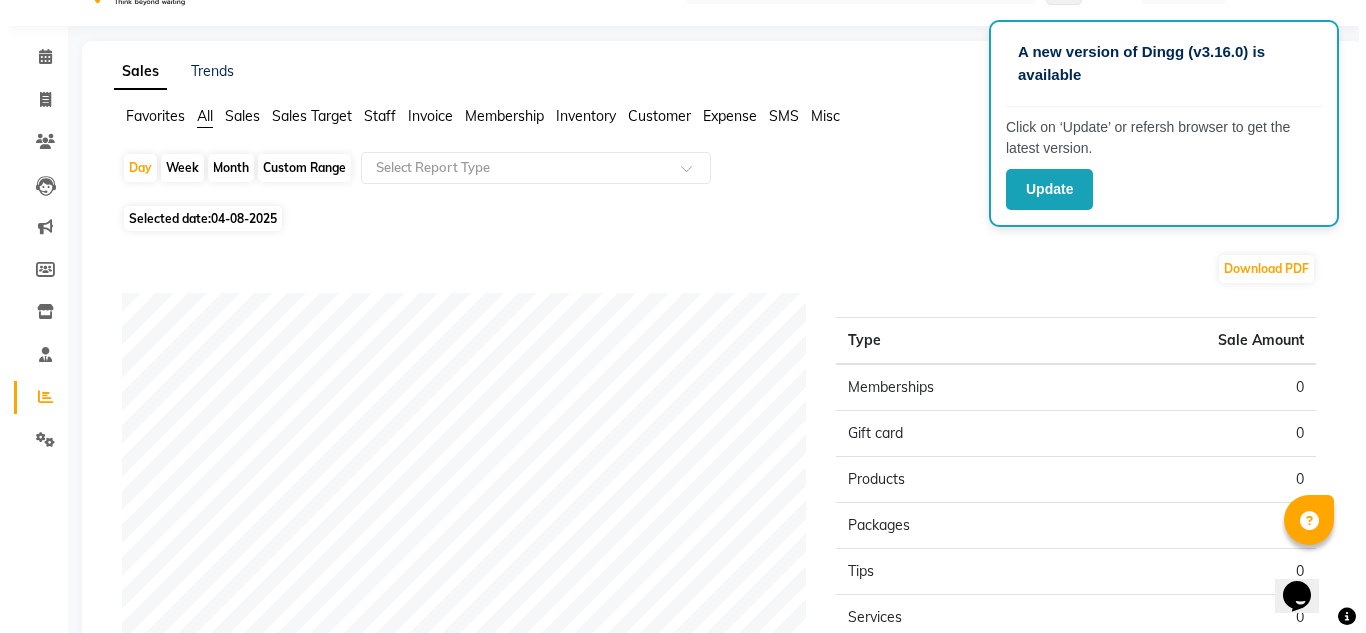 scroll, scrollTop: 0, scrollLeft: 0, axis: both 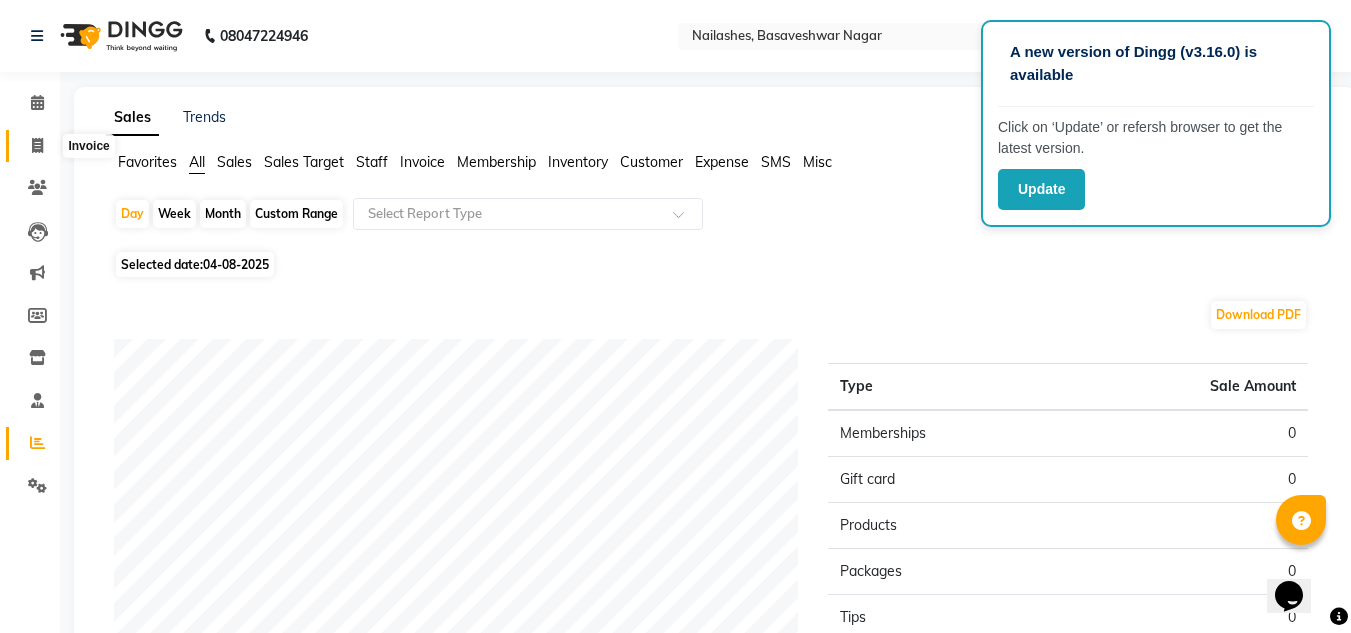 click 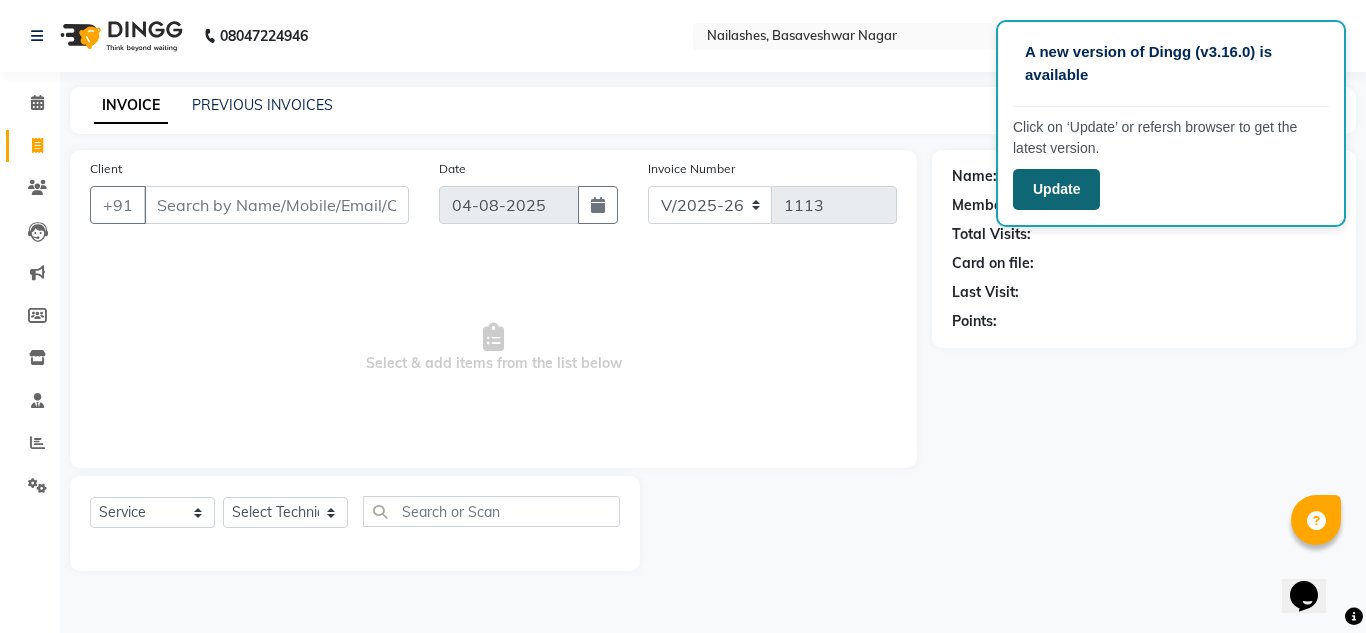 click on "Update" 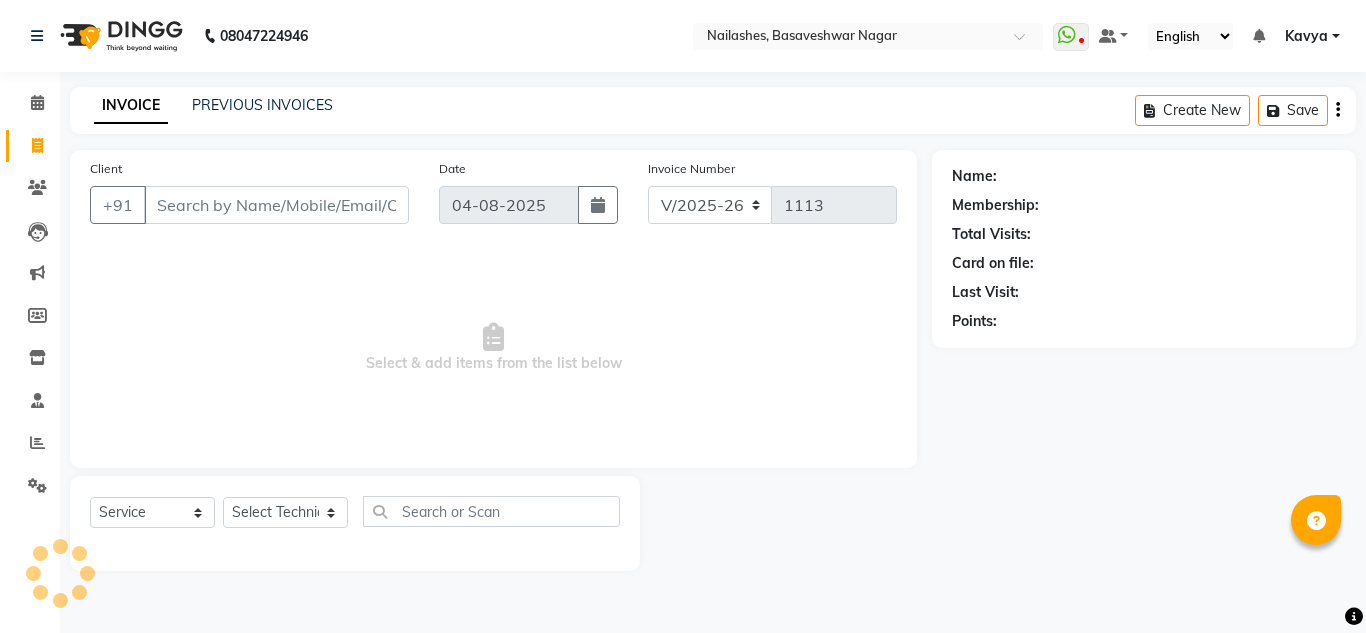 select on "7686" 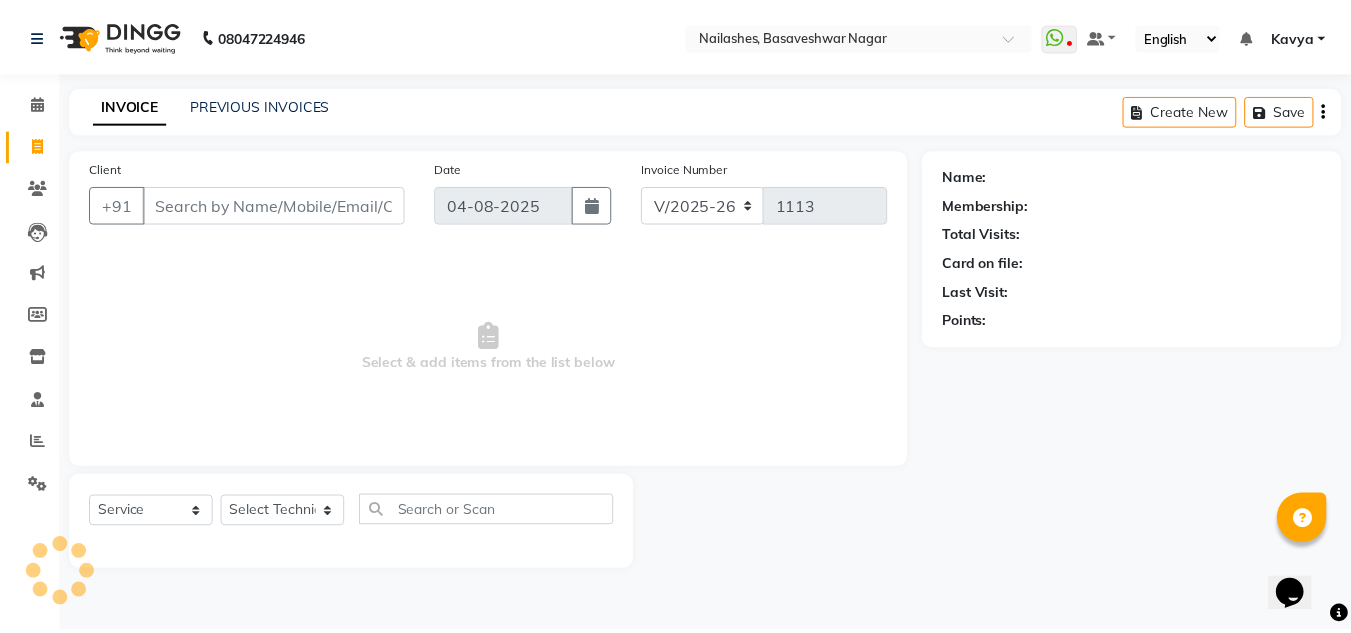 scroll, scrollTop: 0, scrollLeft: 0, axis: both 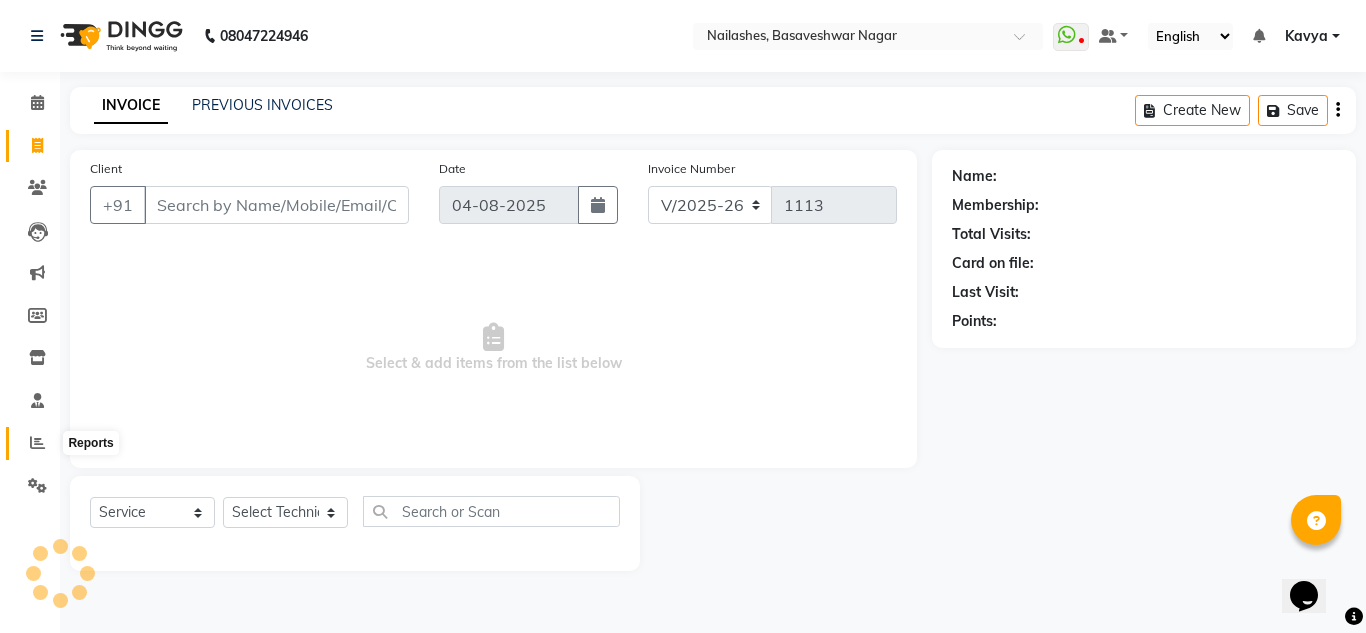 click 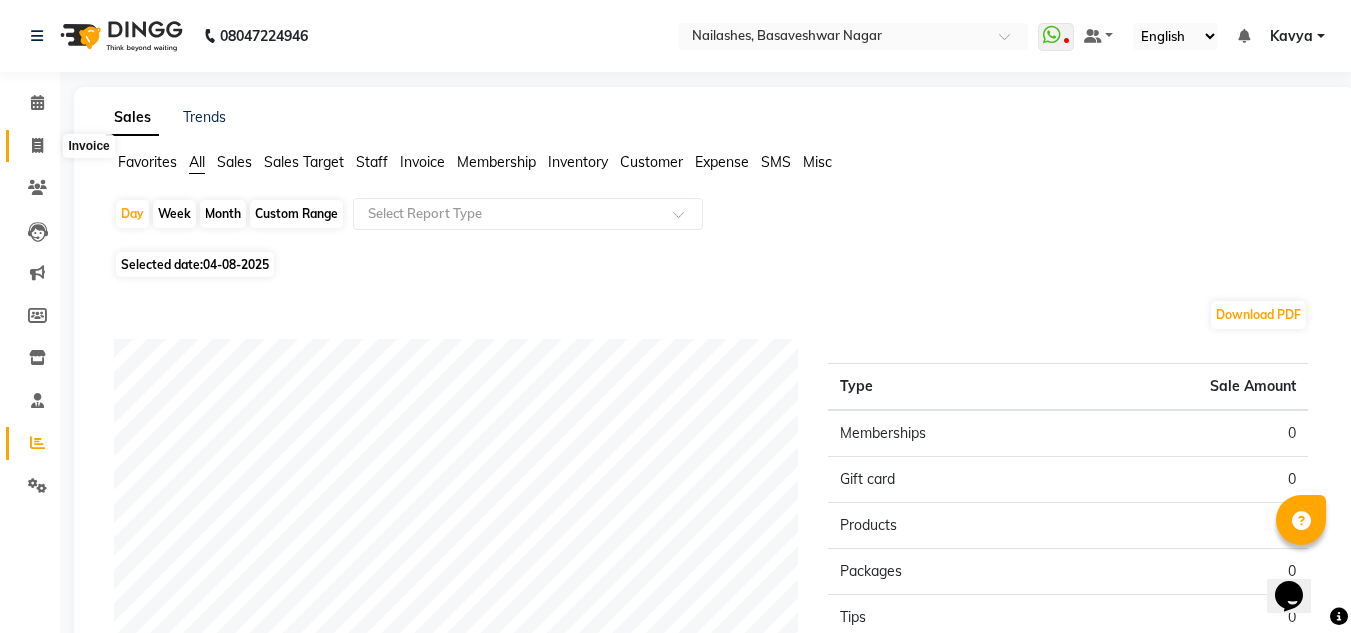 click 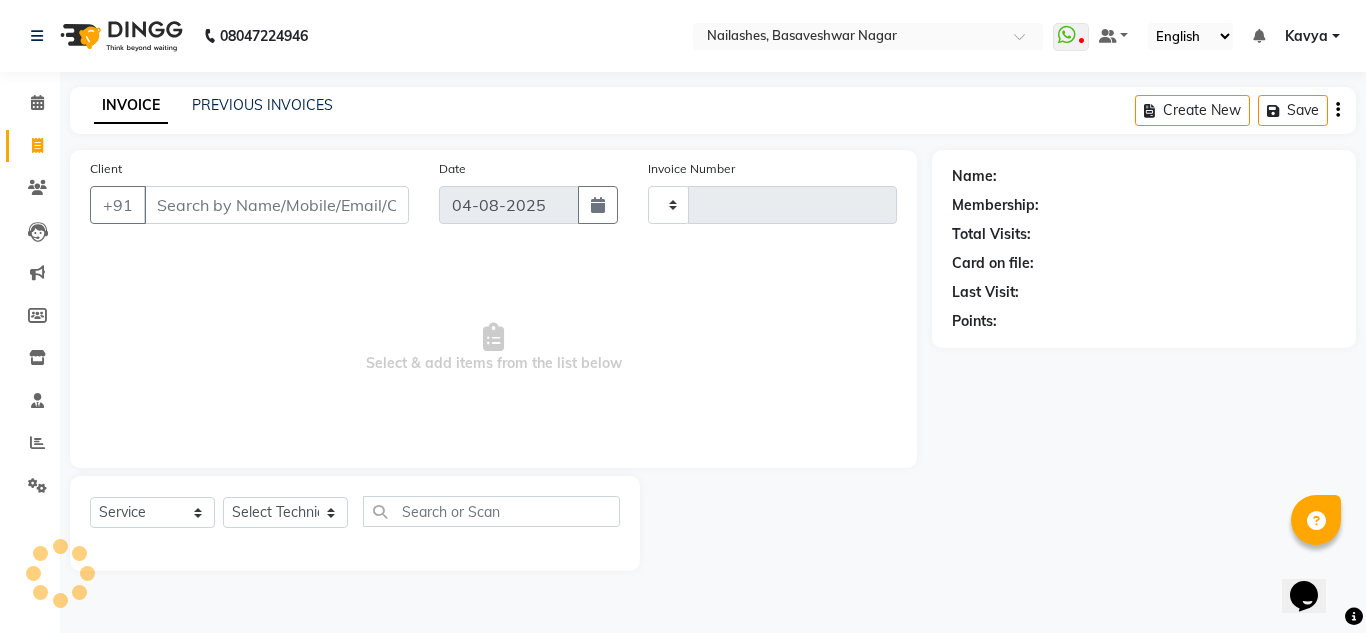 type on "1113" 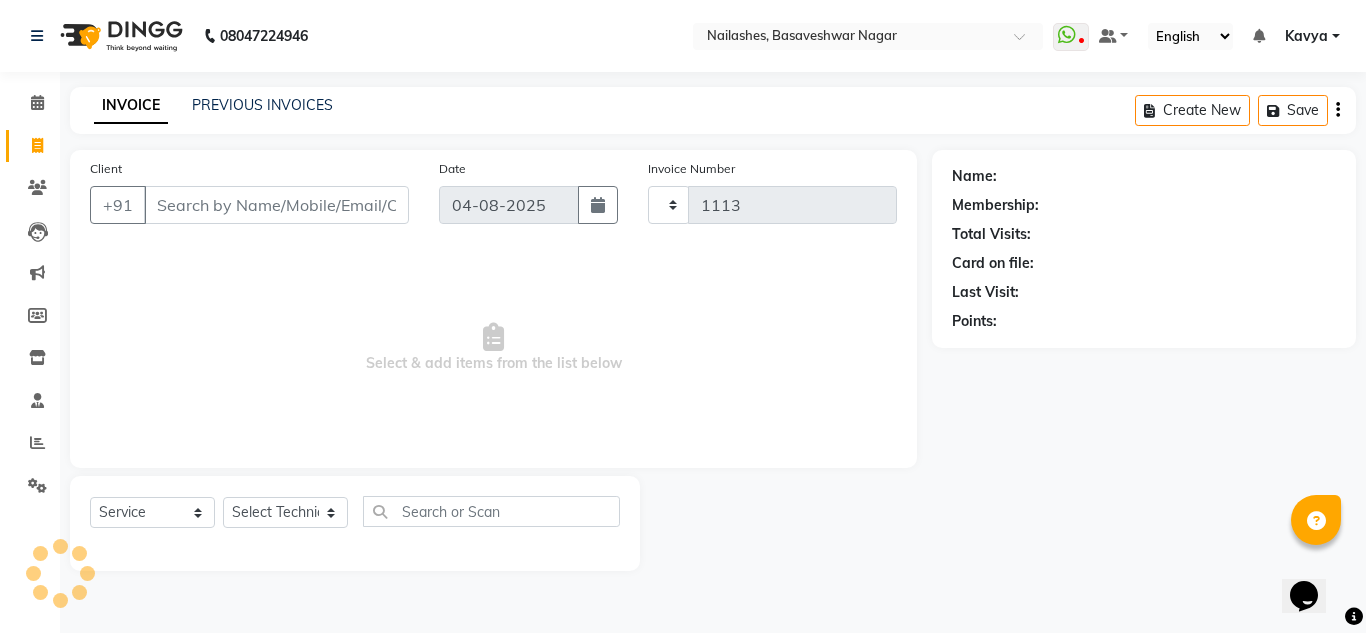 select on "7686" 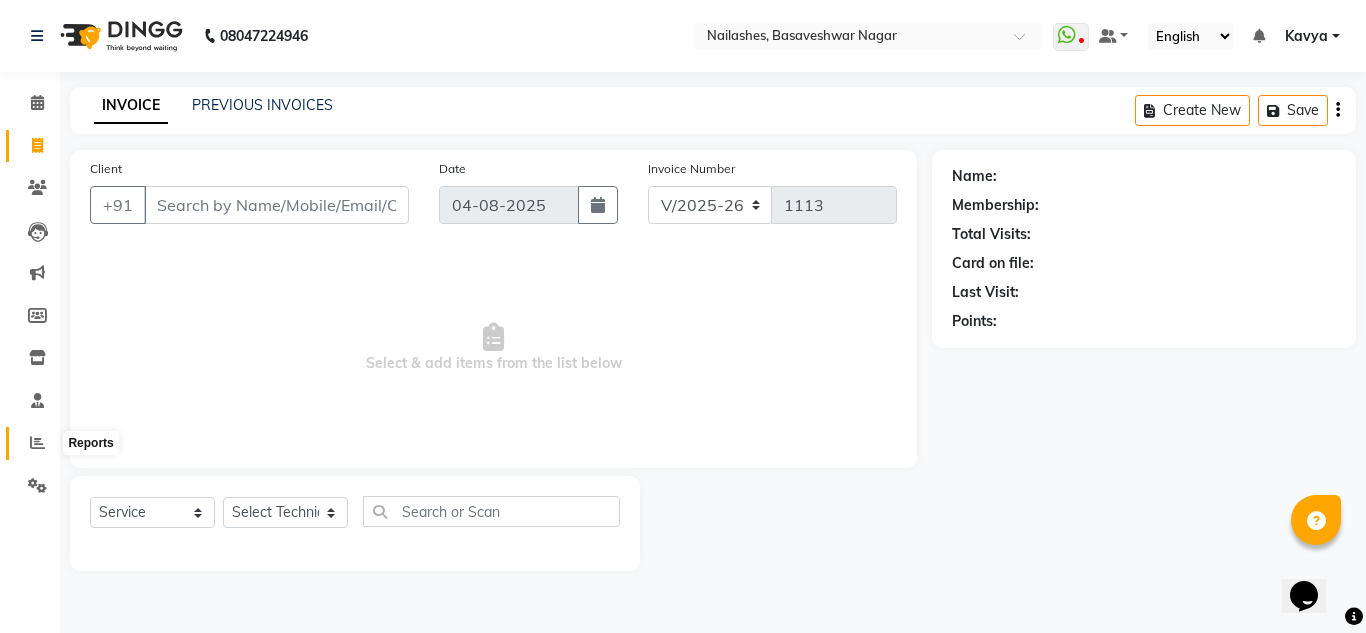 click 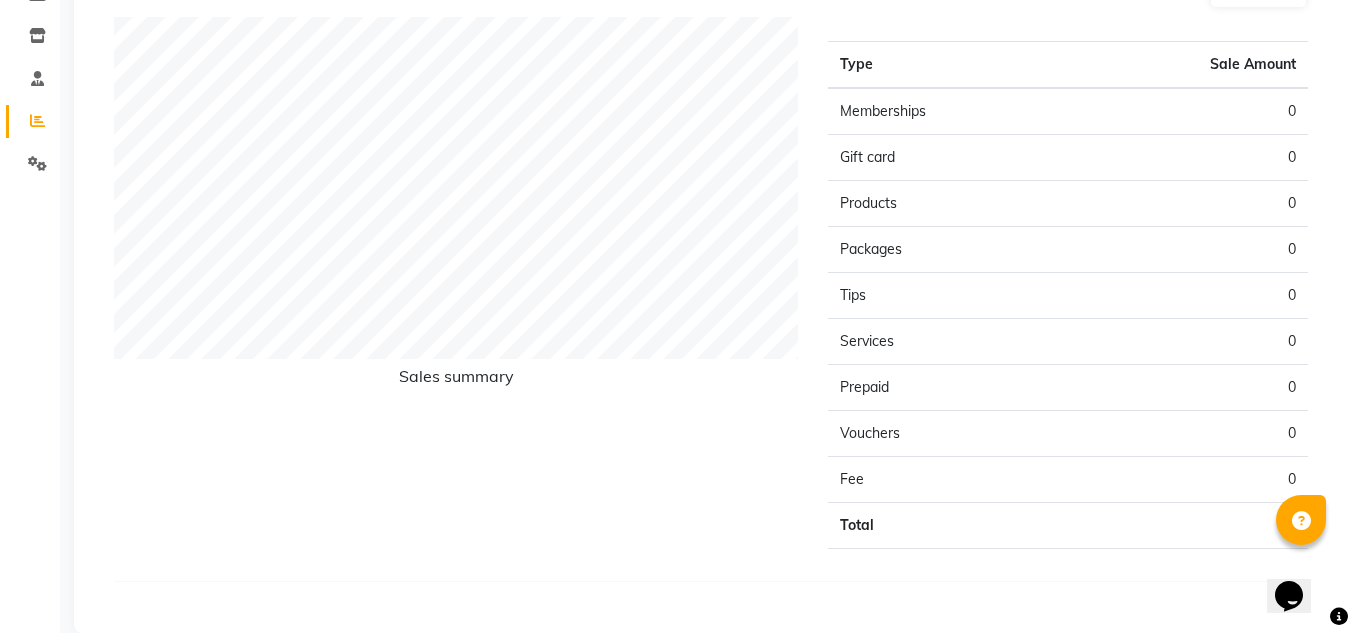 scroll, scrollTop: 353, scrollLeft: 0, axis: vertical 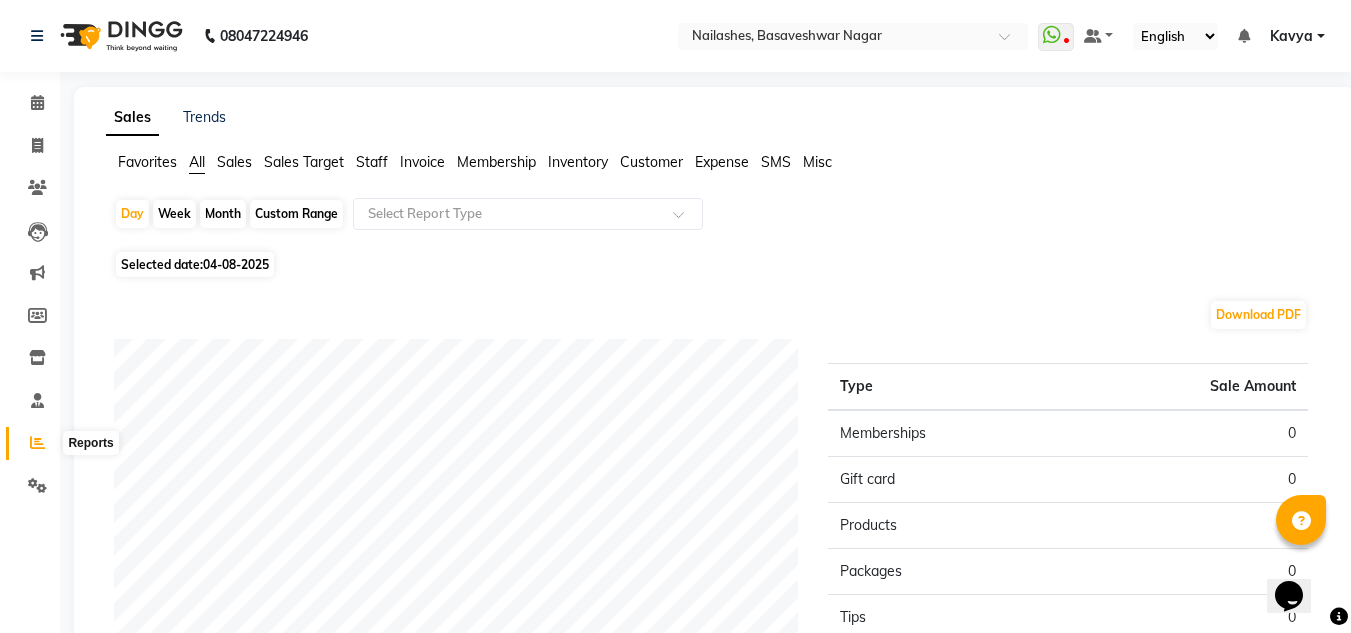 click 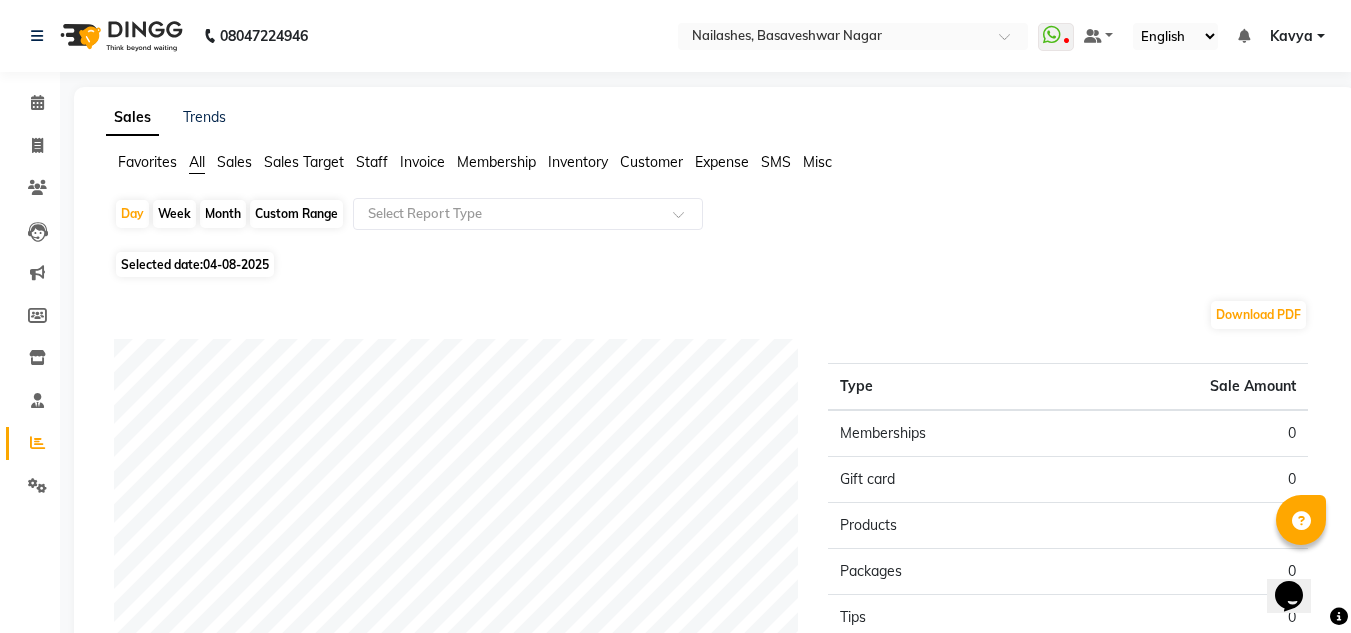 click on "Invoice" 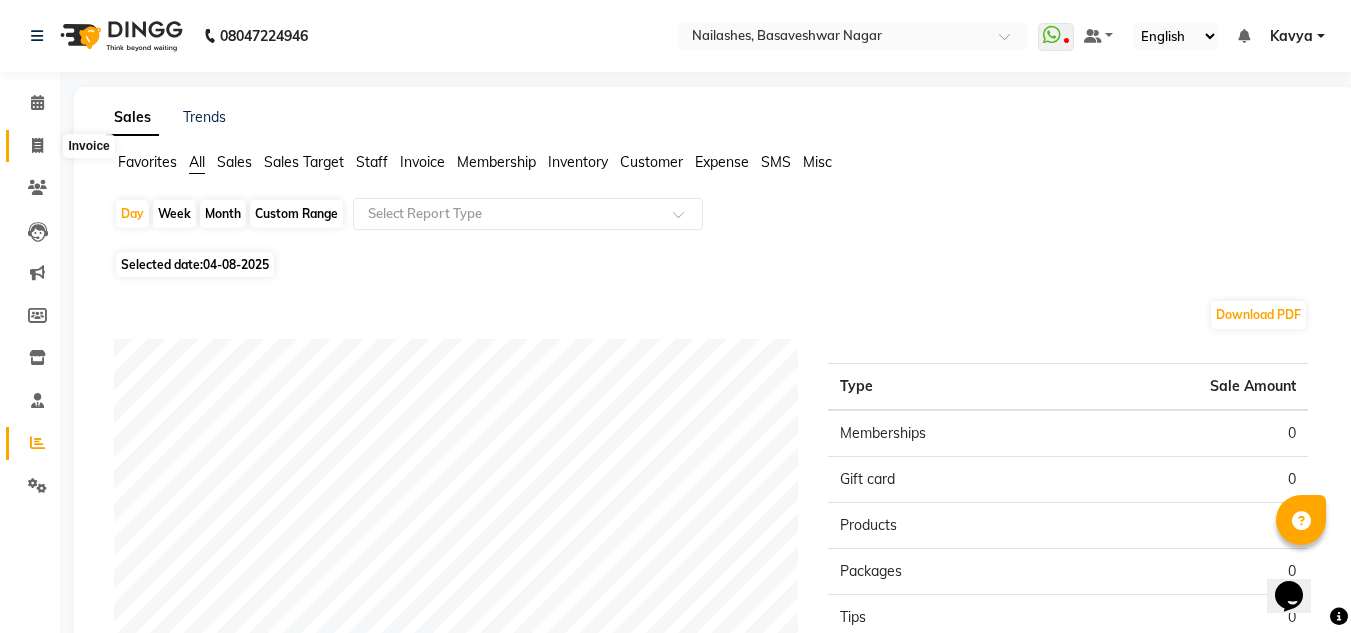 click 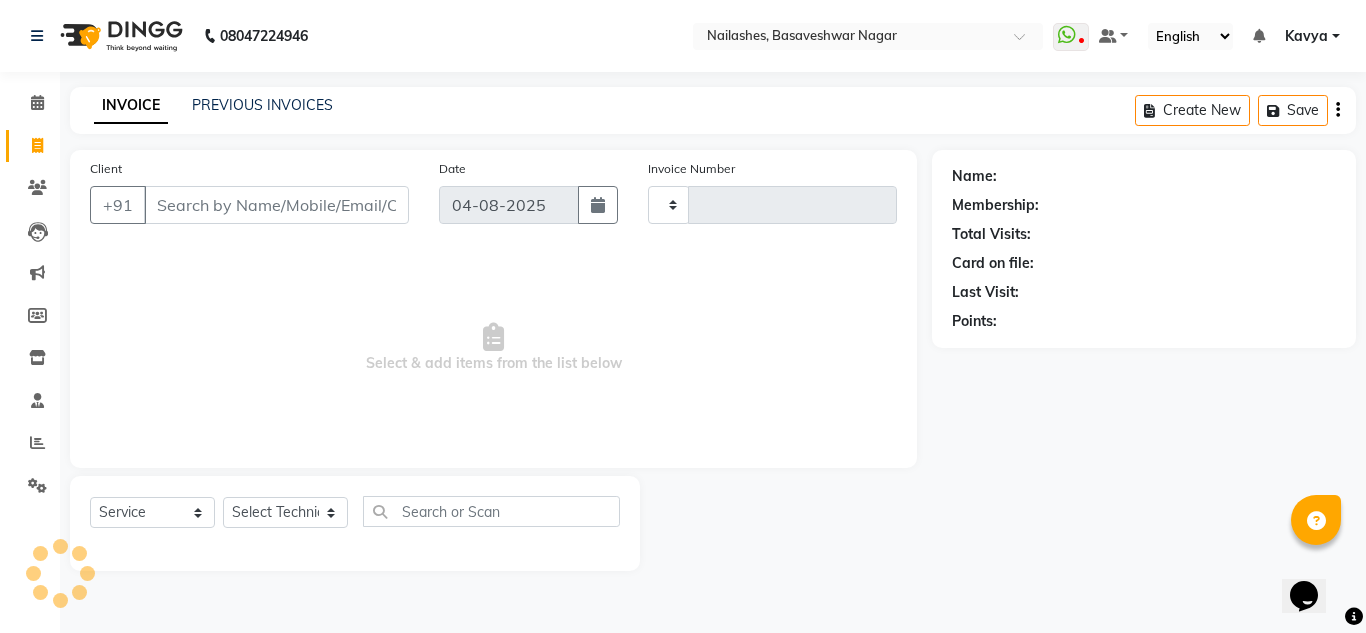 type on "1113" 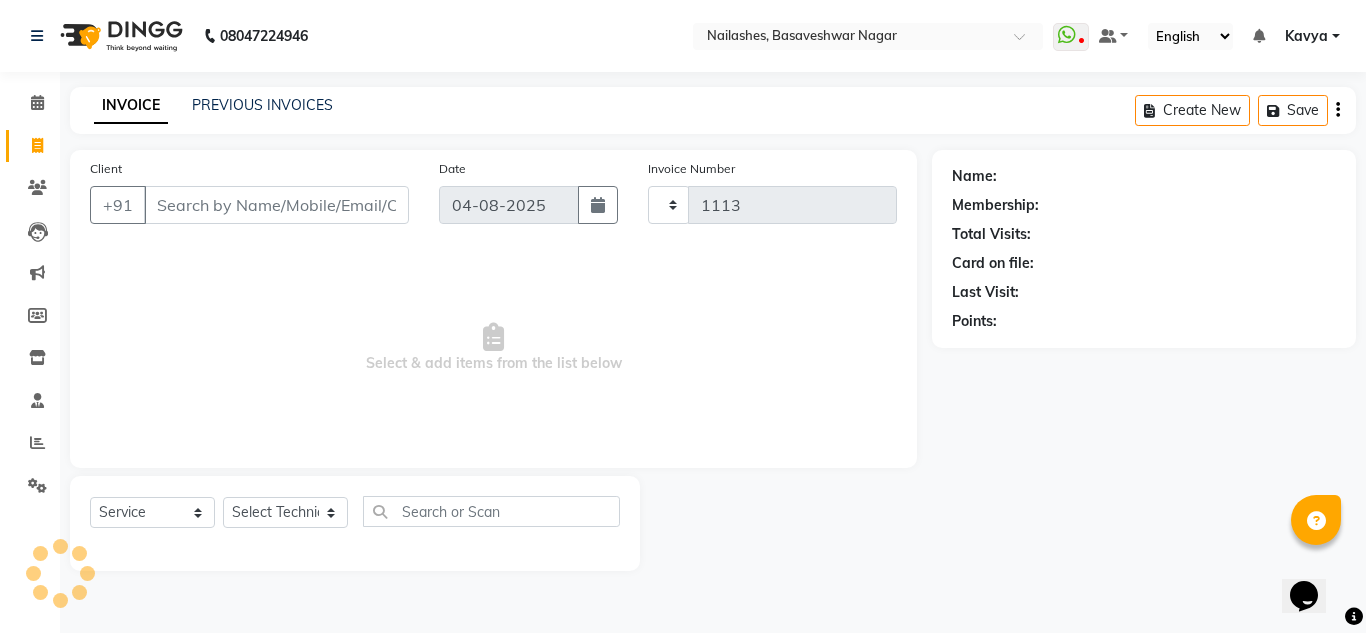 select on "7686" 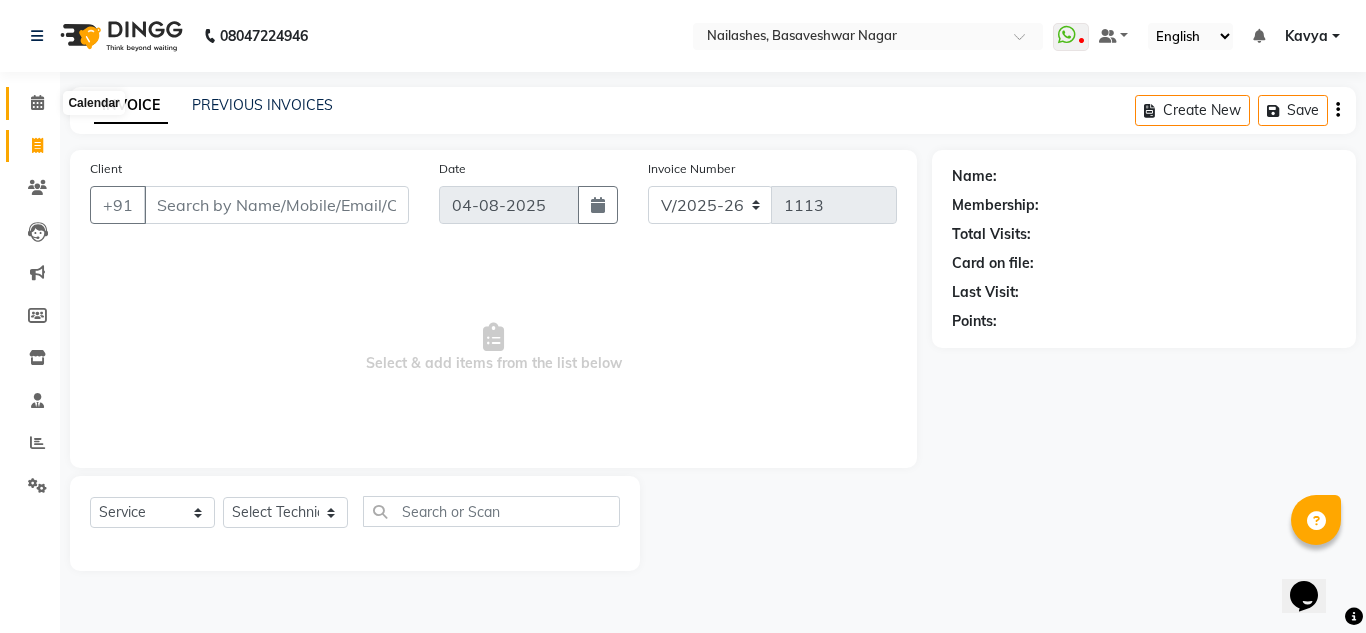 click 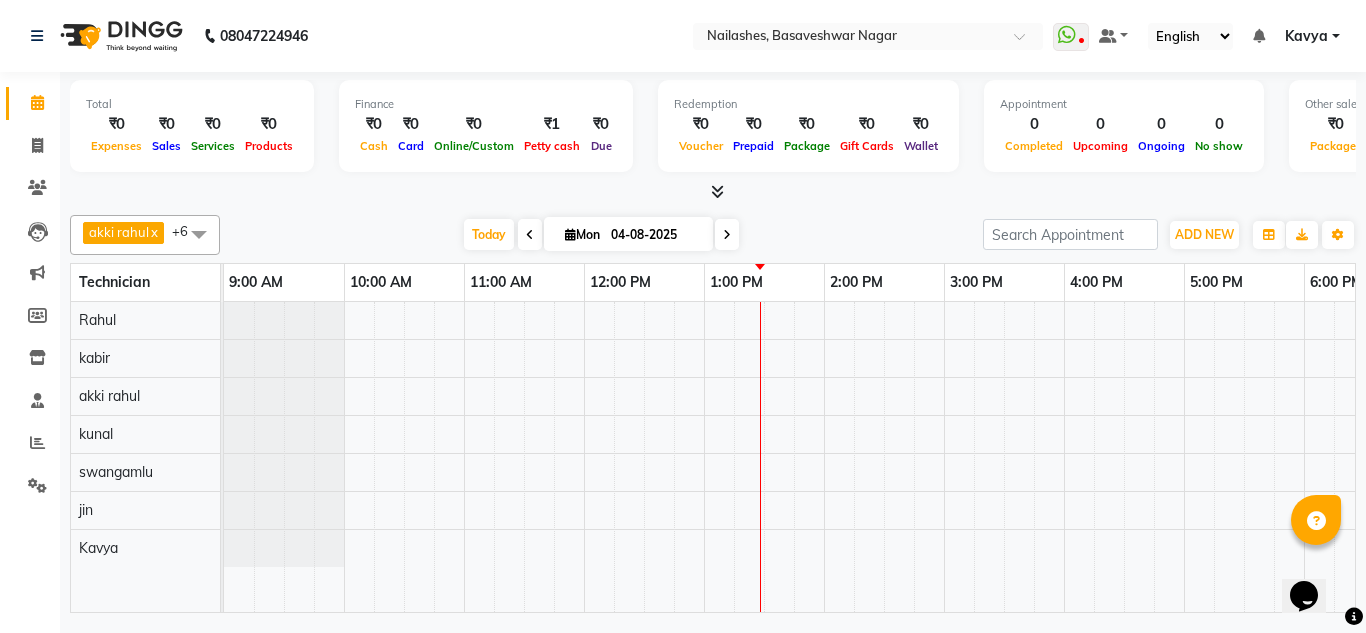 scroll, scrollTop: 0, scrollLeft: 0, axis: both 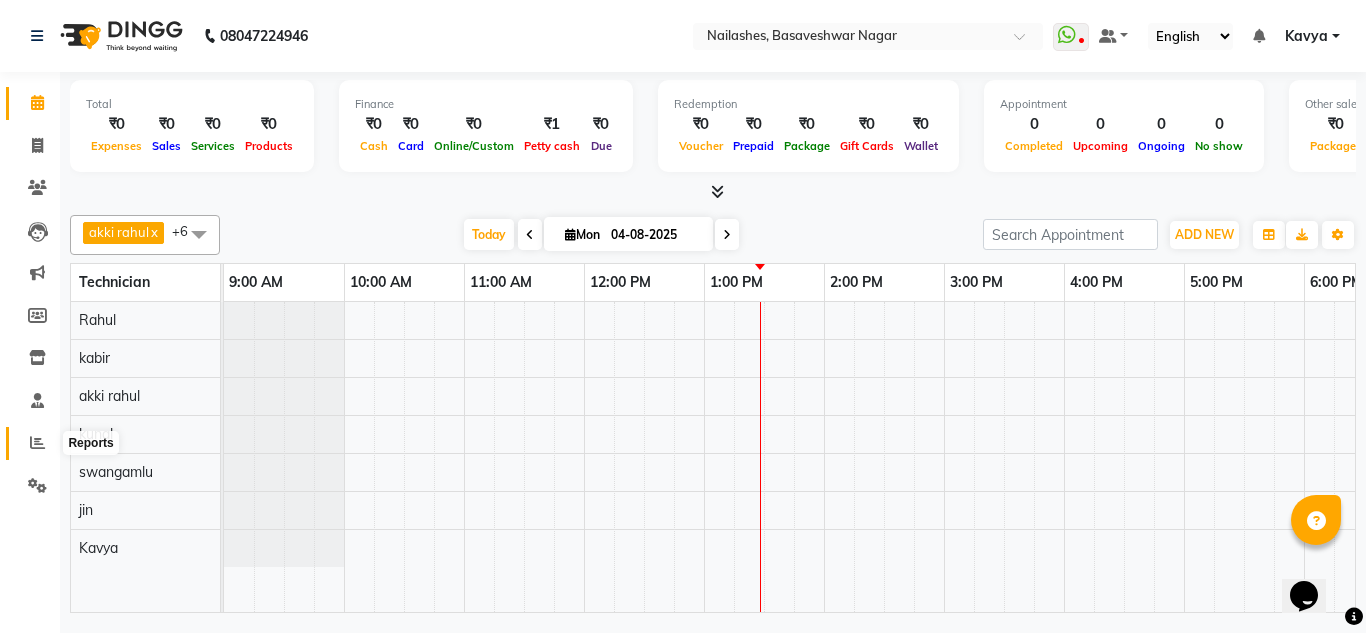 click 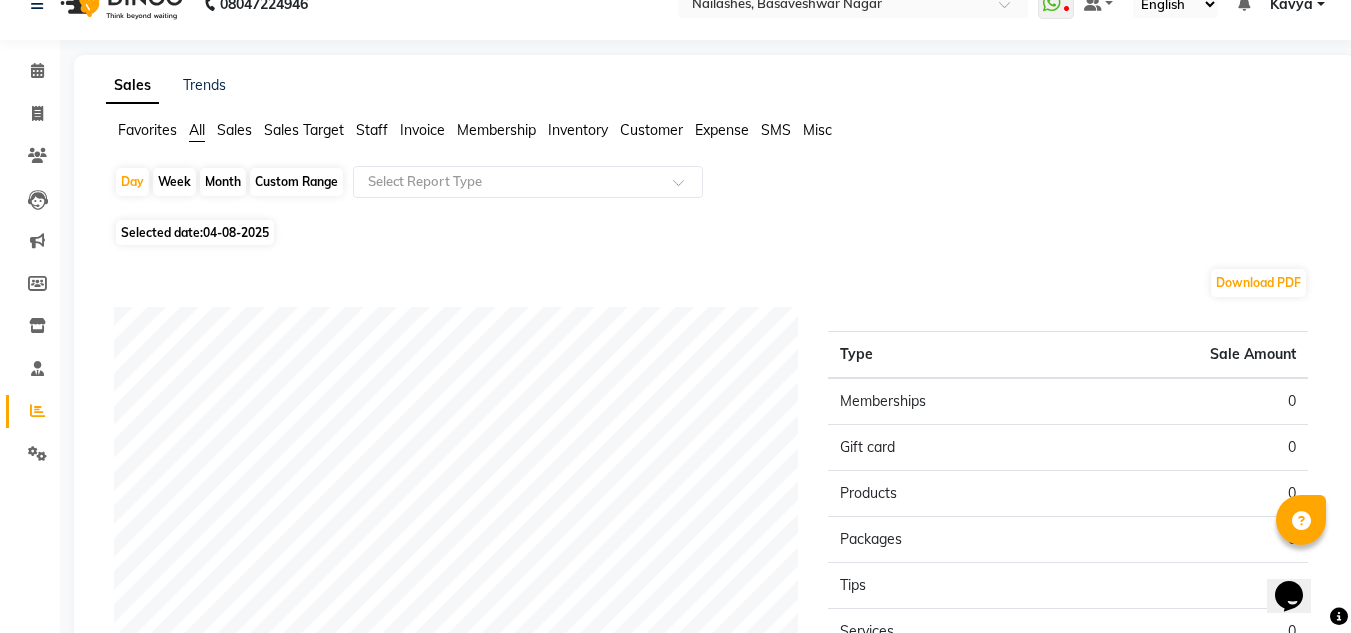 scroll, scrollTop: 0, scrollLeft: 0, axis: both 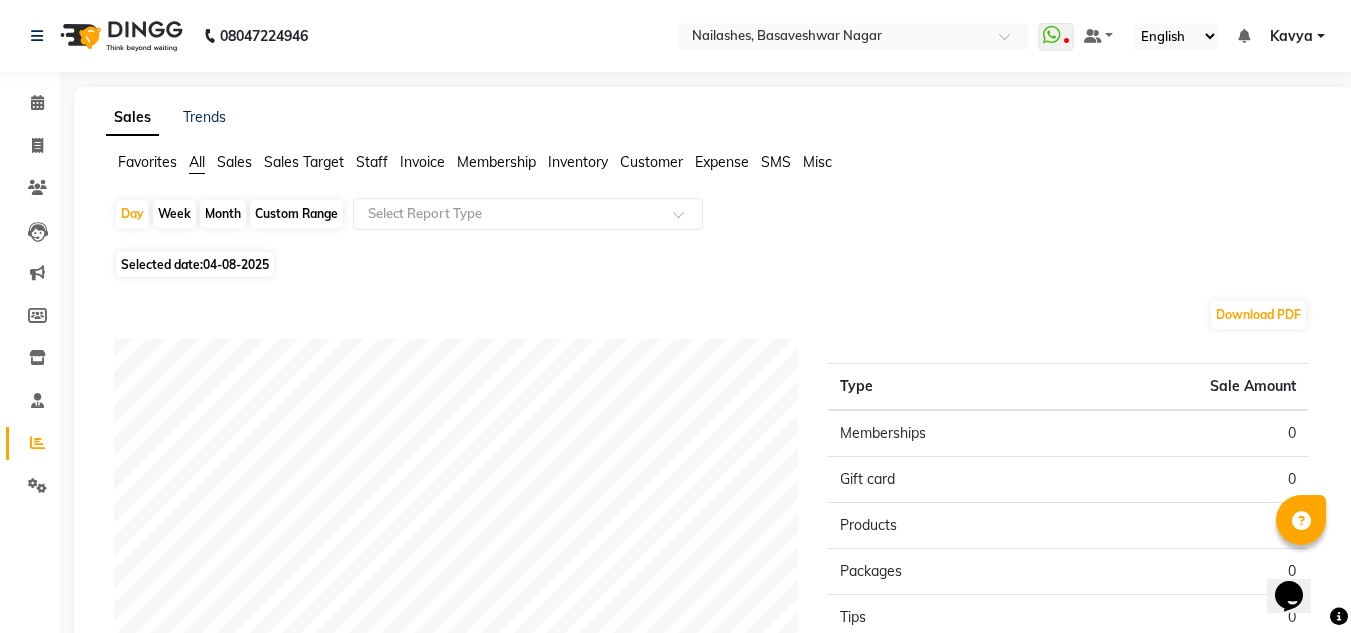 click on "Sales" 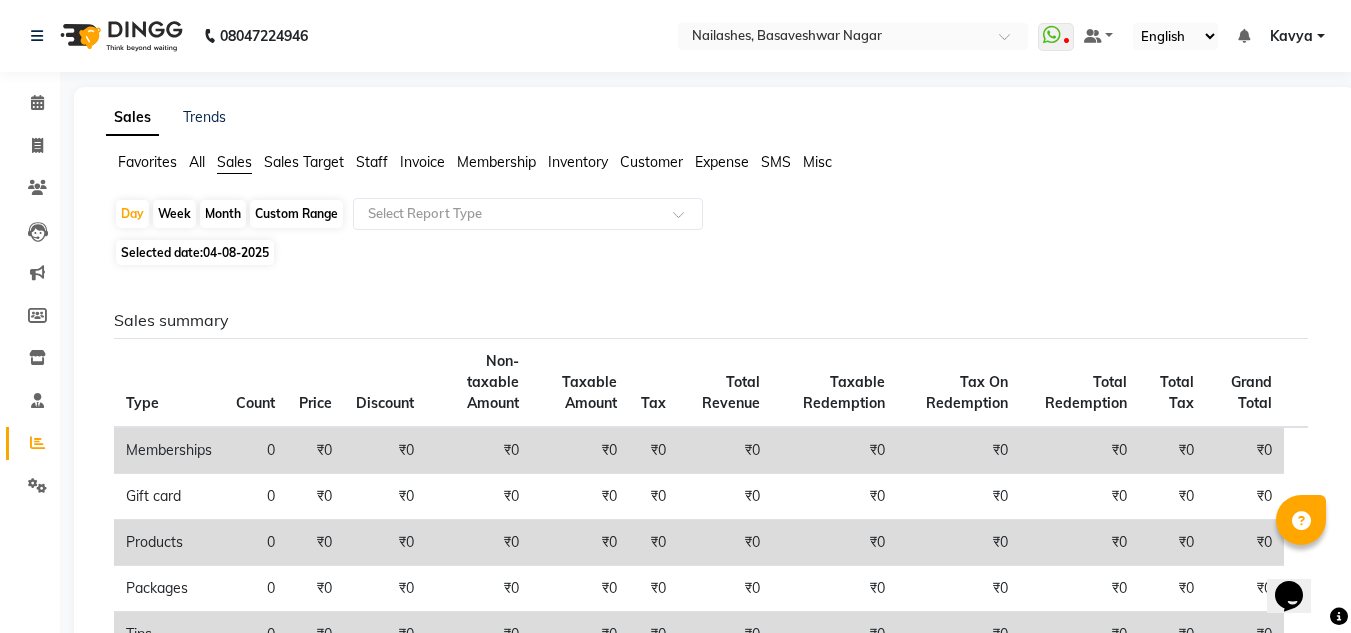 click on "All" 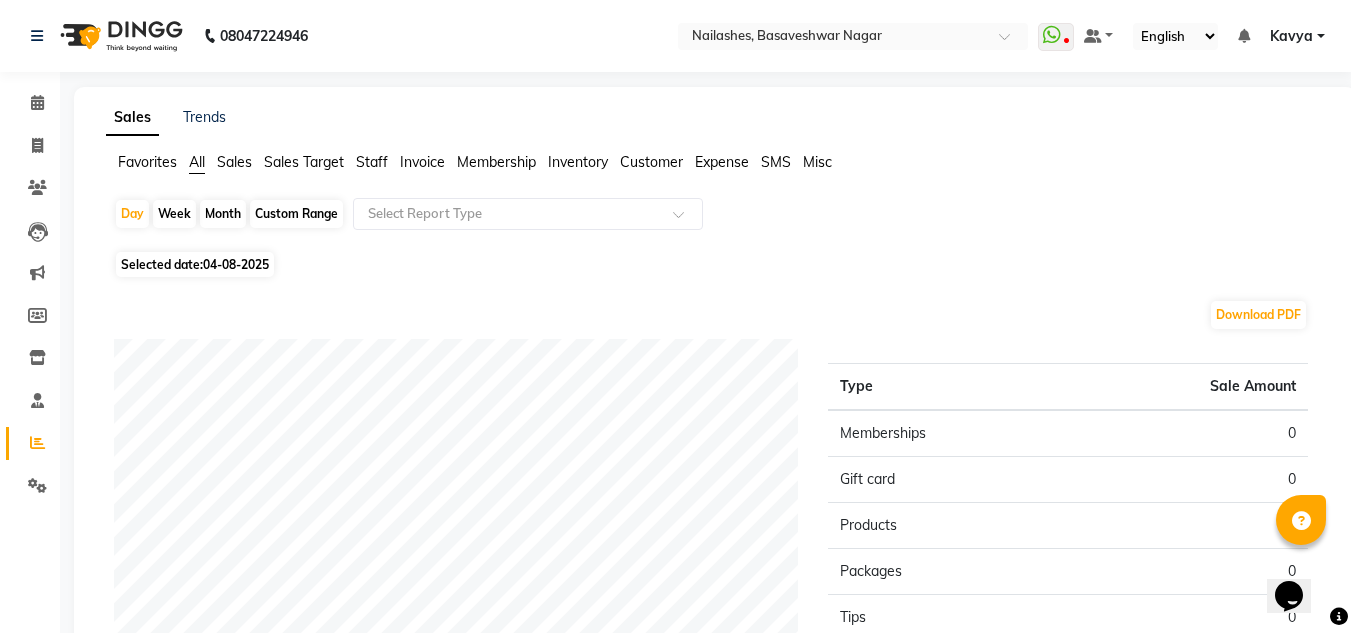 click on "Sales Target" 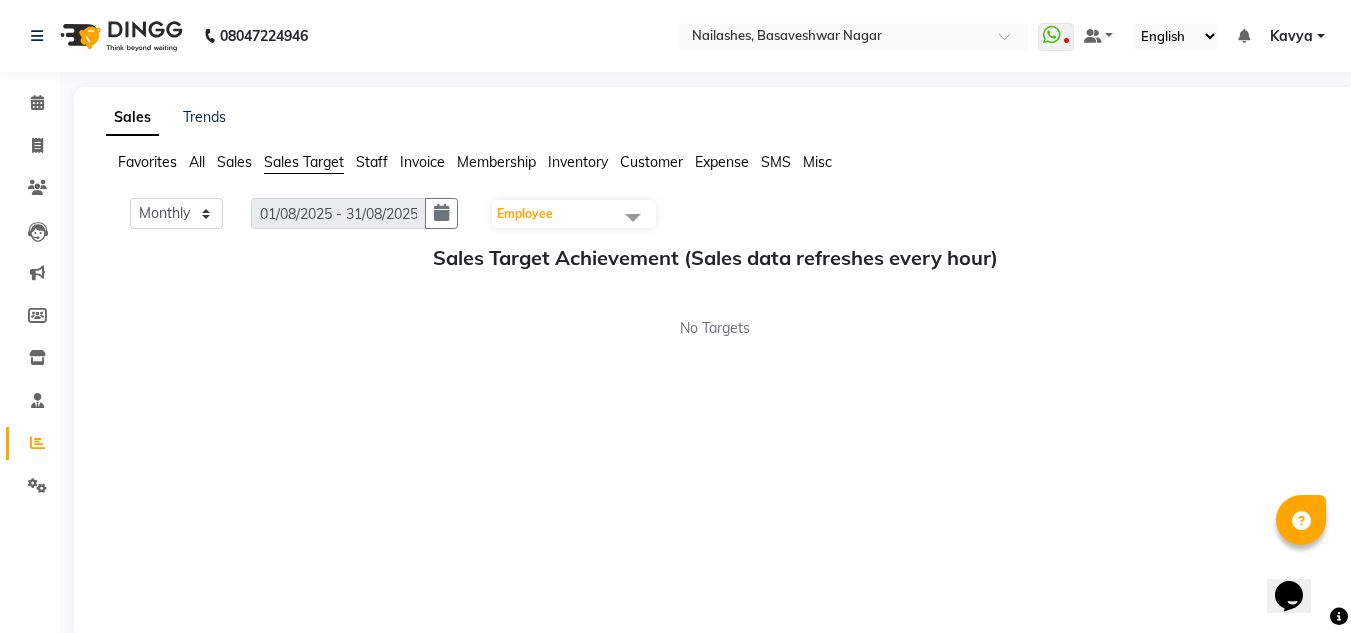 click on "Staff" 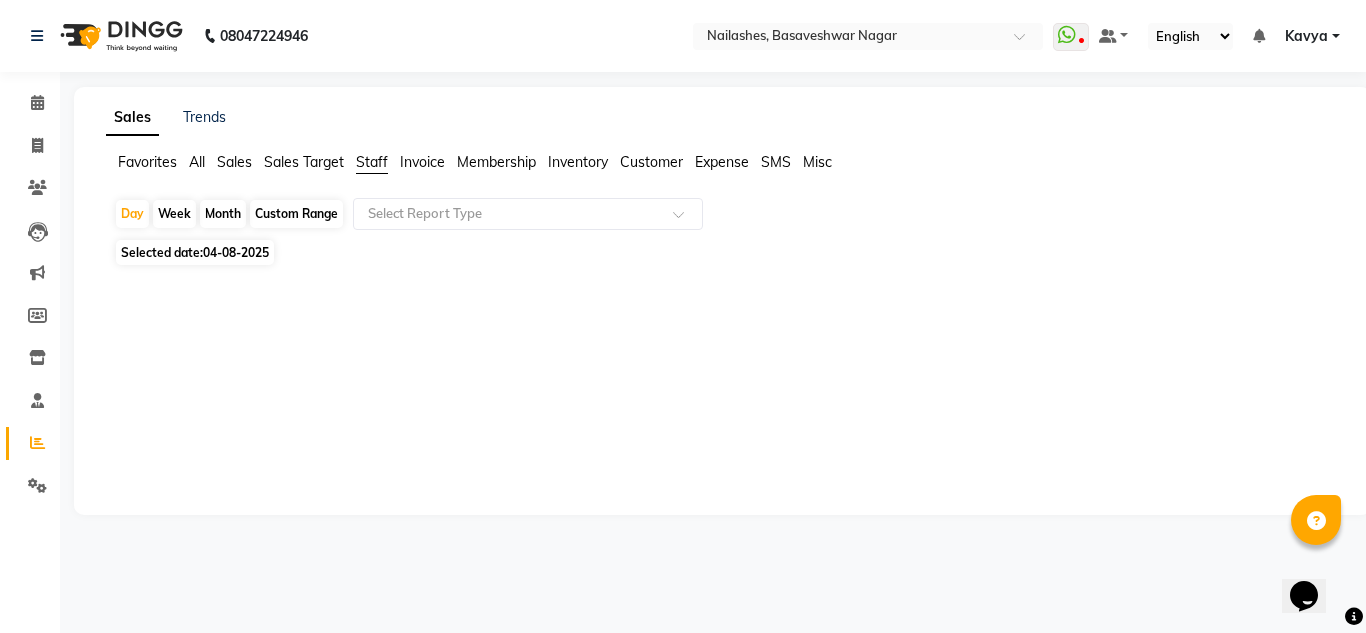 click on "Invoice" 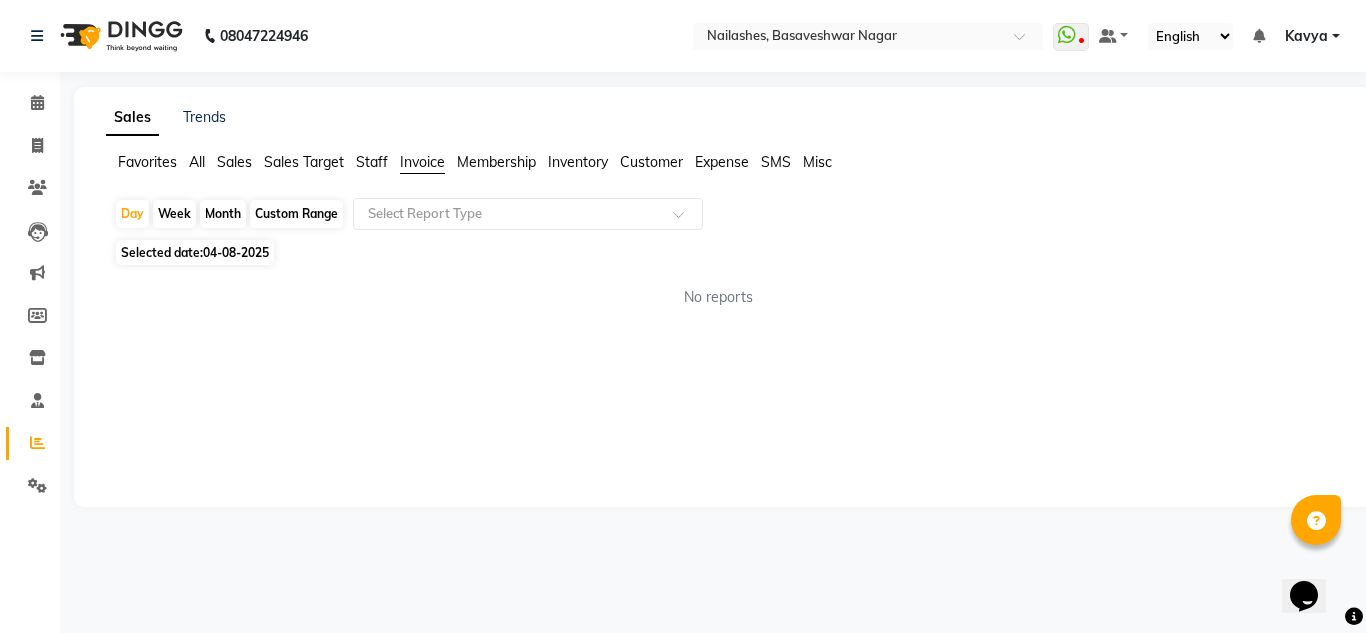 click on "Sales Trends Favorites All Sales Sales Target Staff Invoice Membership Inventory Customer Expense SMS Misc  Day   Week   Month   Custom Range  Select Report Type Selected date:  04-08-2025  No reports ★ Mark as Favorite  Choose how you'd like to save "" report to favorites  Save to Personal Favorites:   Only you can see this report in your favorites tab. Share with Organization:   Everyone in your organization can see this report in their favorites tab.  Save to Favorites" 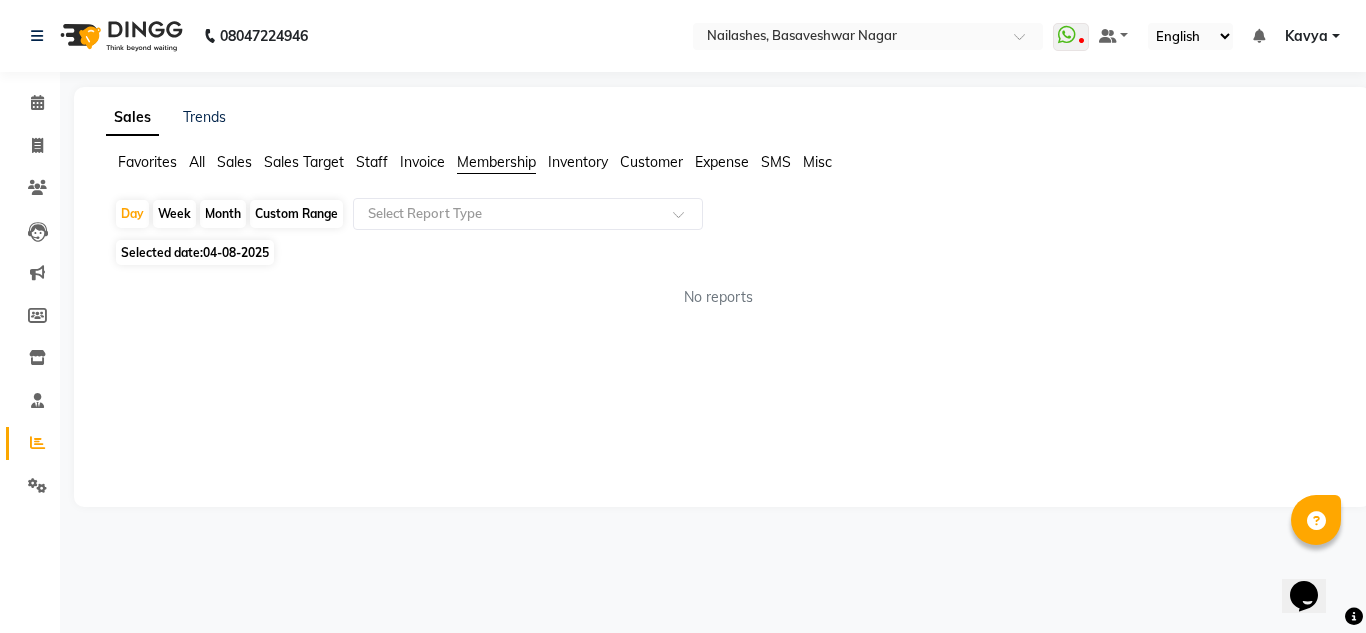 click on "Favorites" 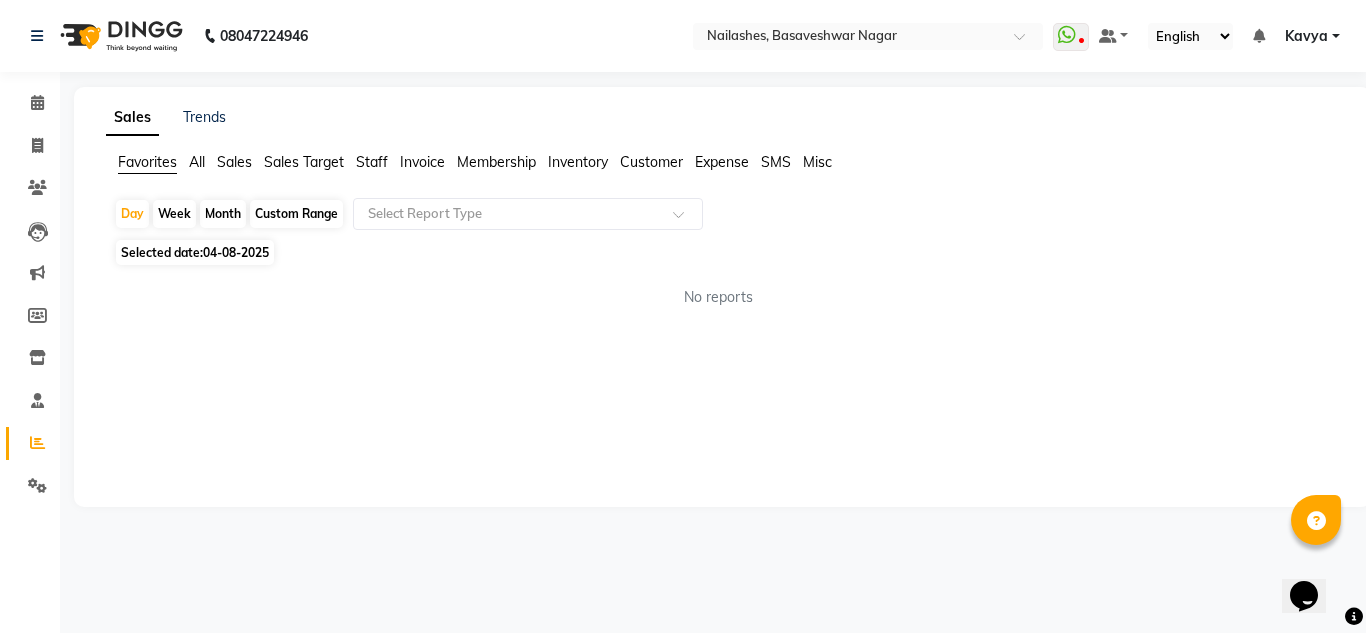click on "Favorites" 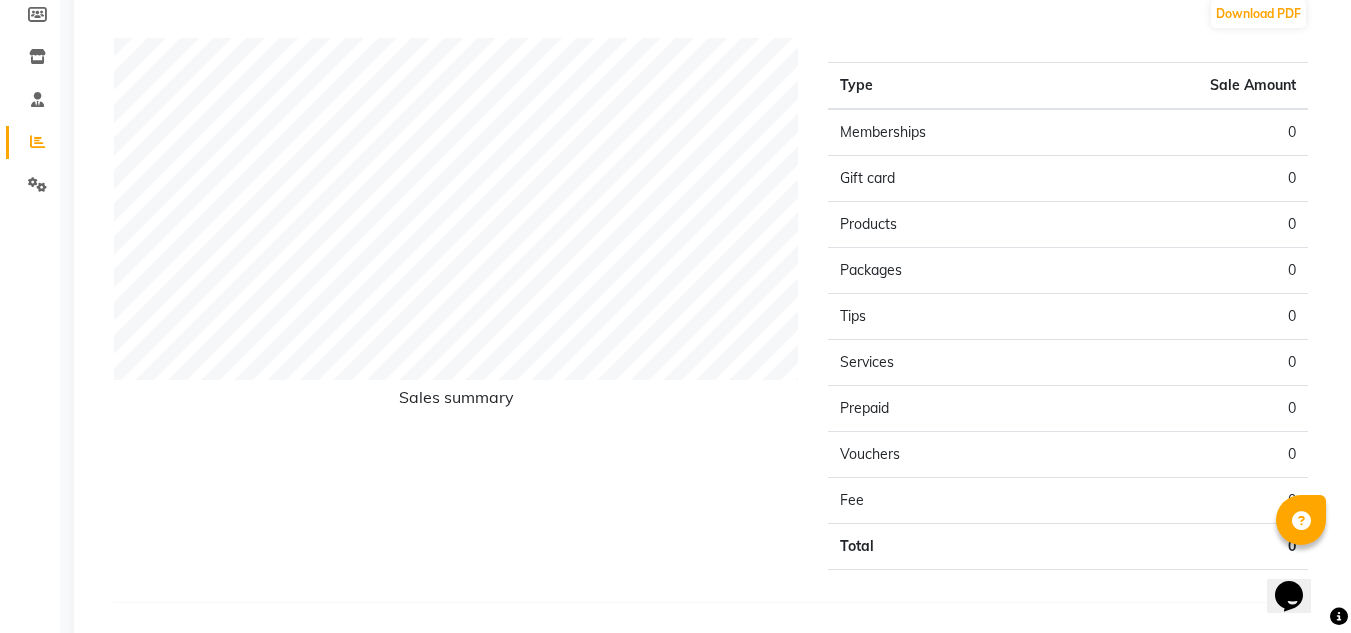 scroll, scrollTop: 320, scrollLeft: 0, axis: vertical 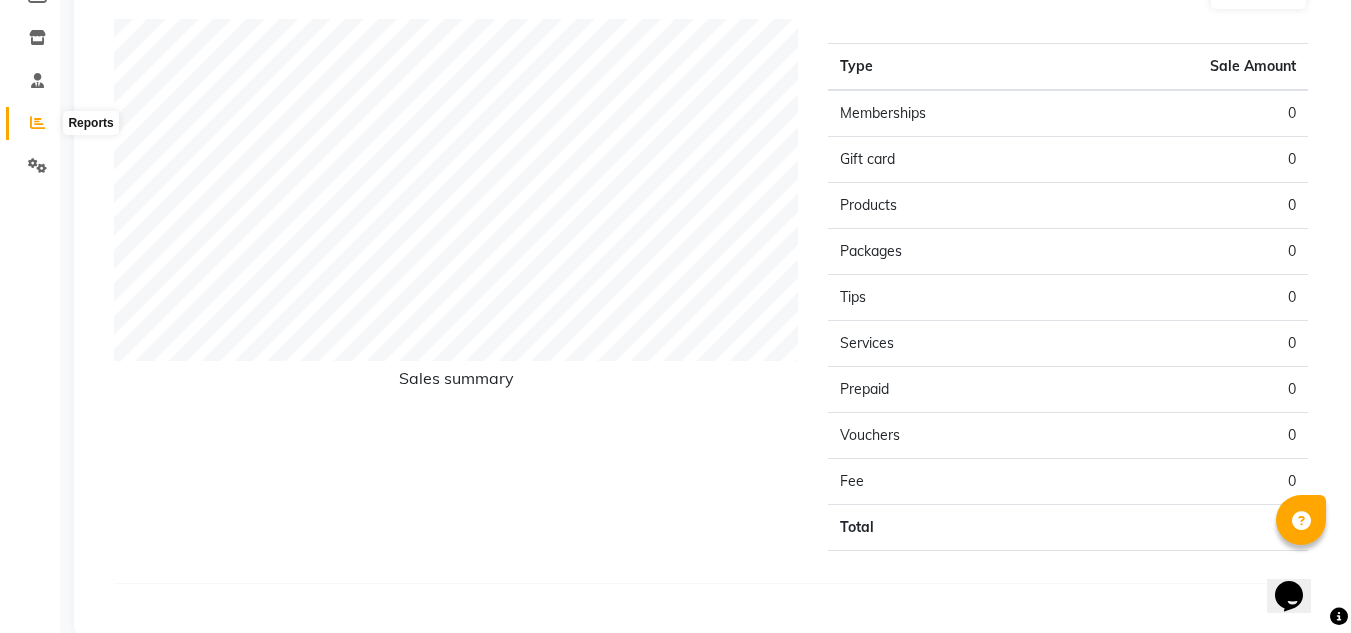 click 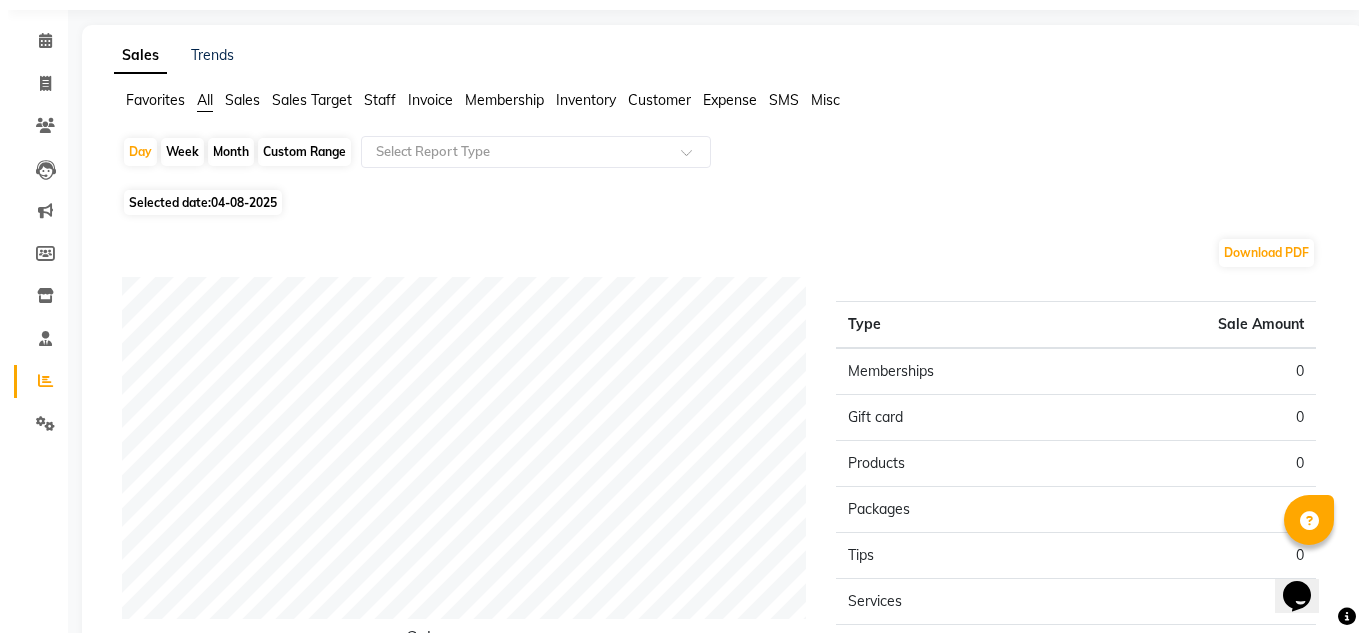 scroll, scrollTop: 0, scrollLeft: 0, axis: both 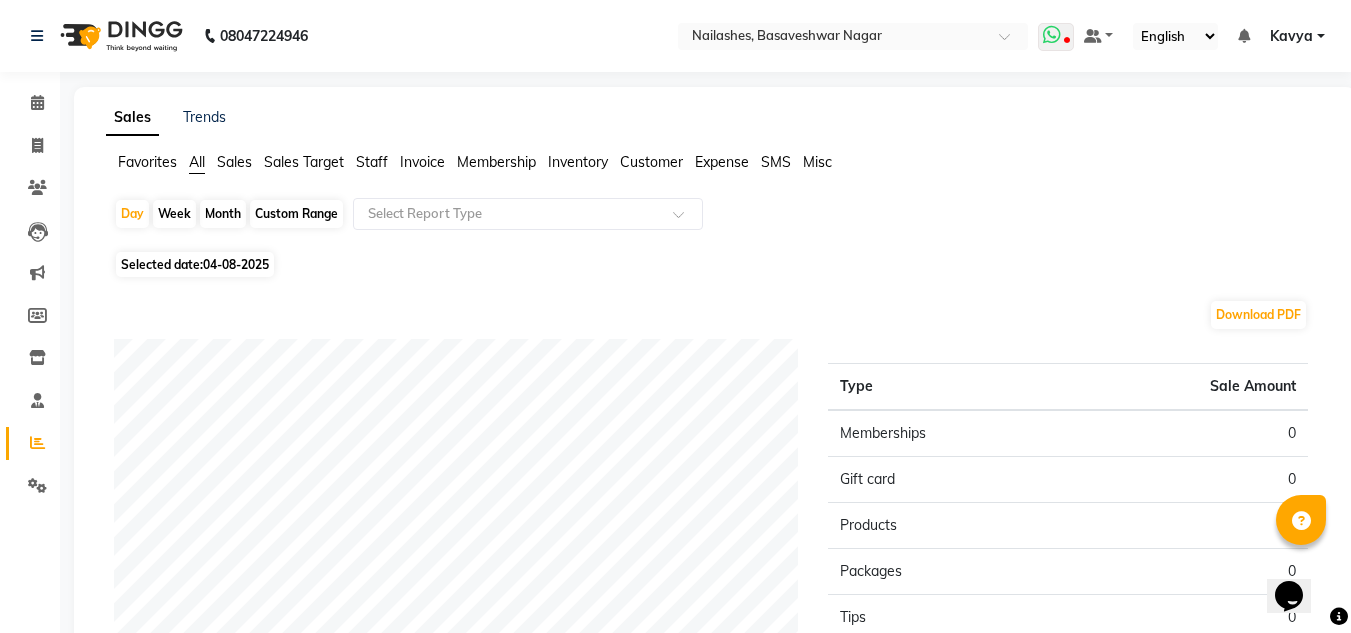 click at bounding box center (1056, 37) 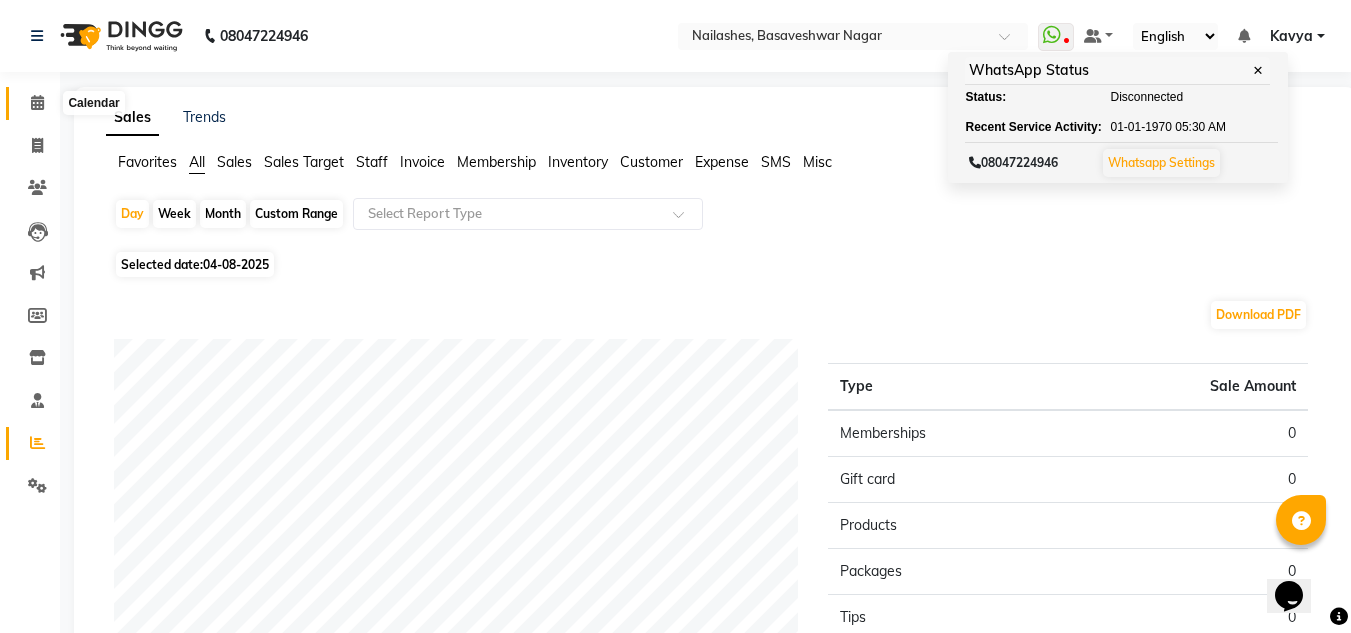 click 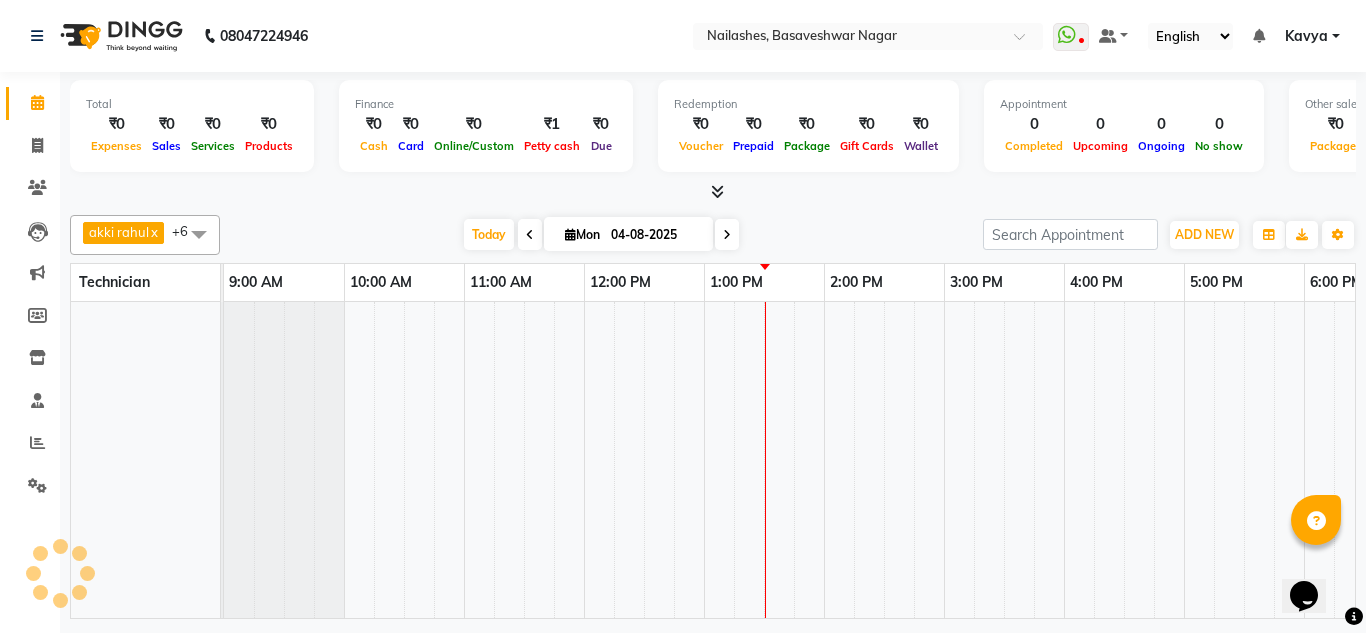 scroll, scrollTop: 0, scrollLeft: 0, axis: both 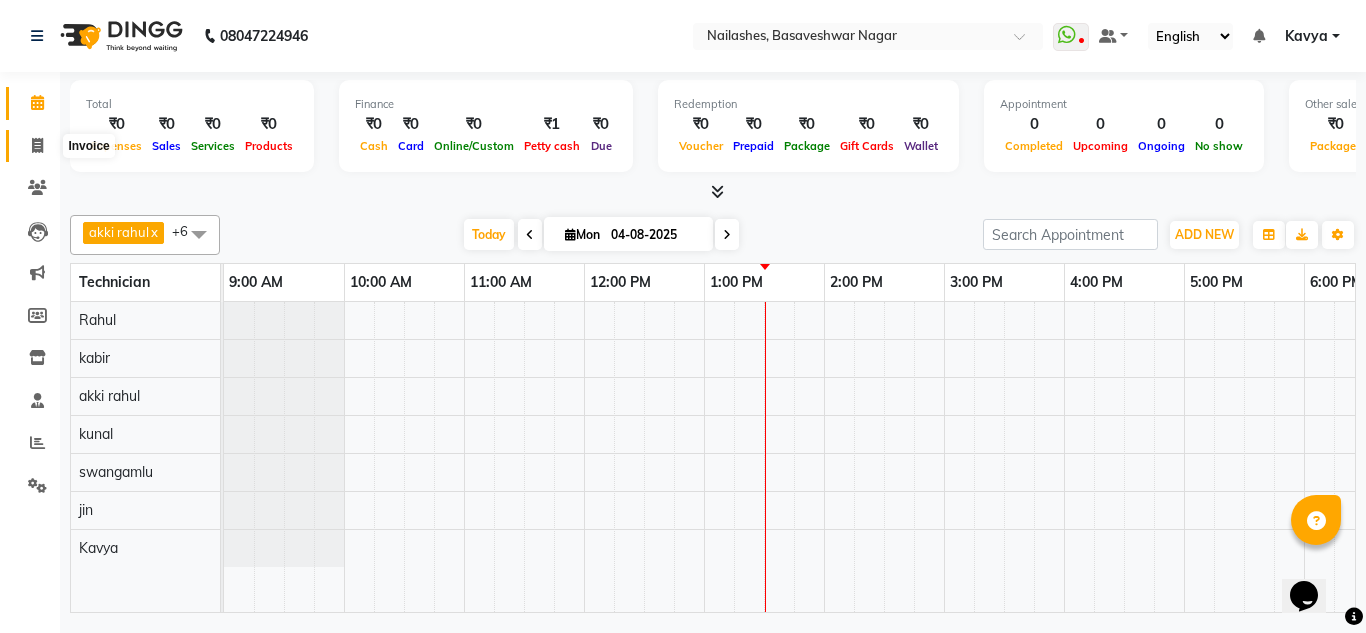 click 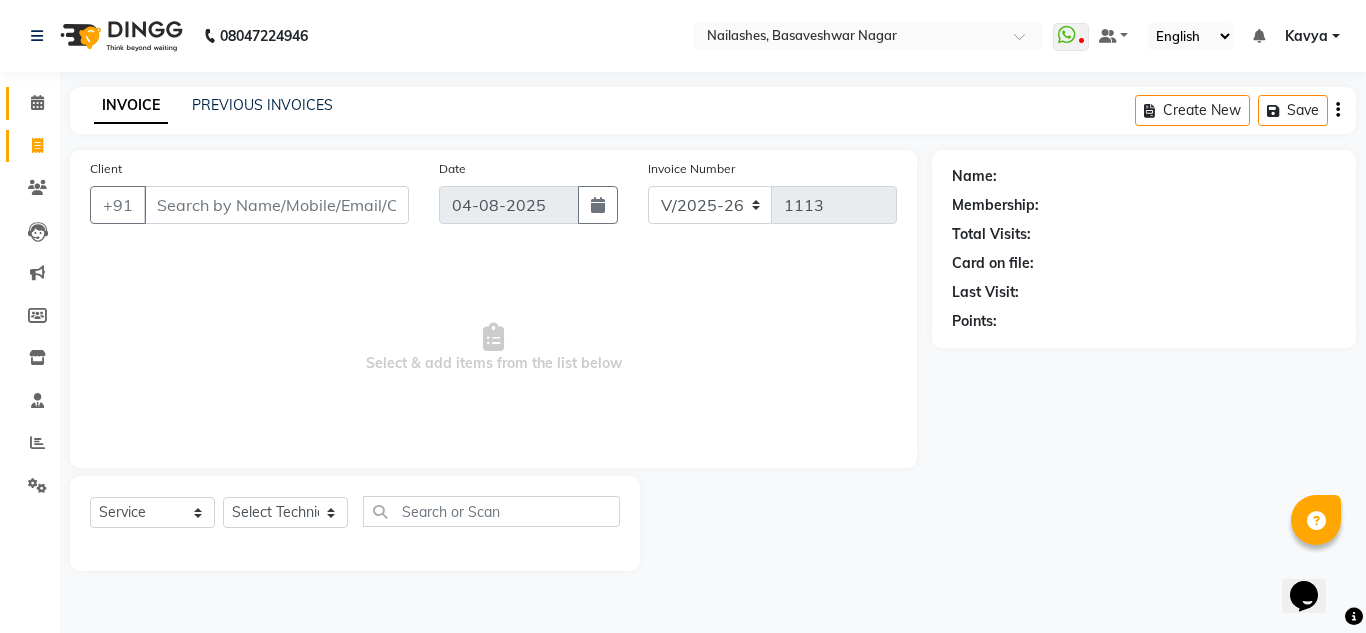 click on "Calendar" 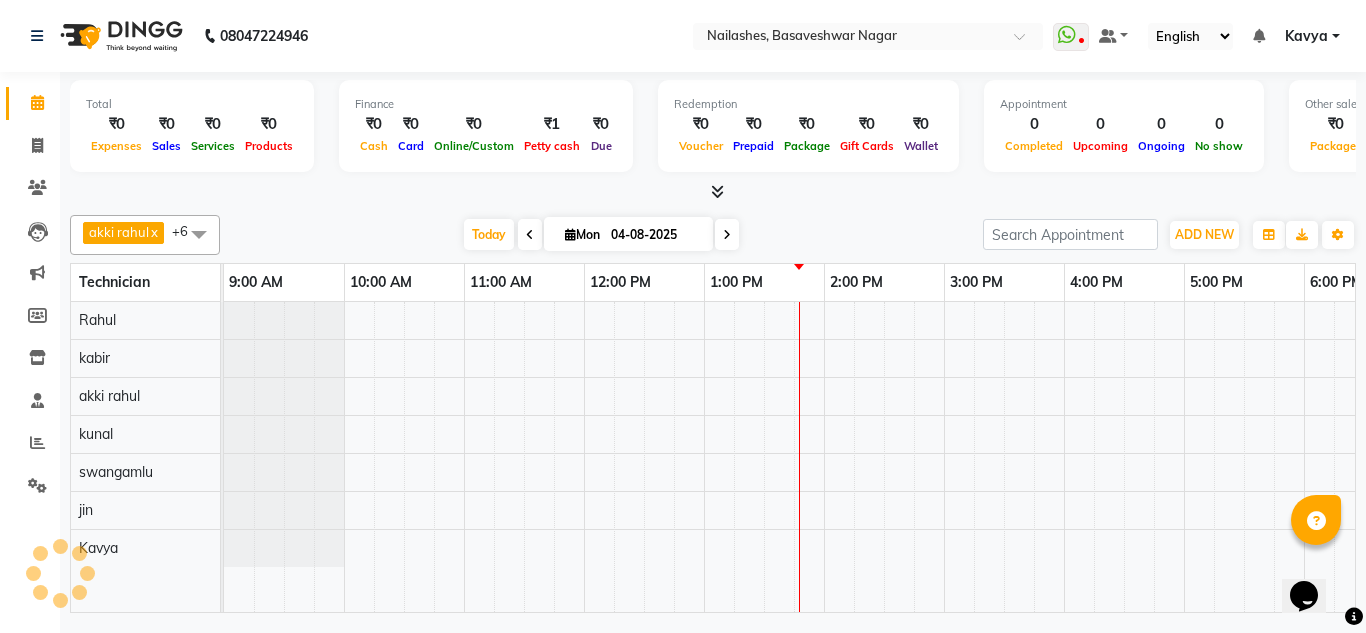 scroll, scrollTop: 0, scrollLeft: 429, axis: horizontal 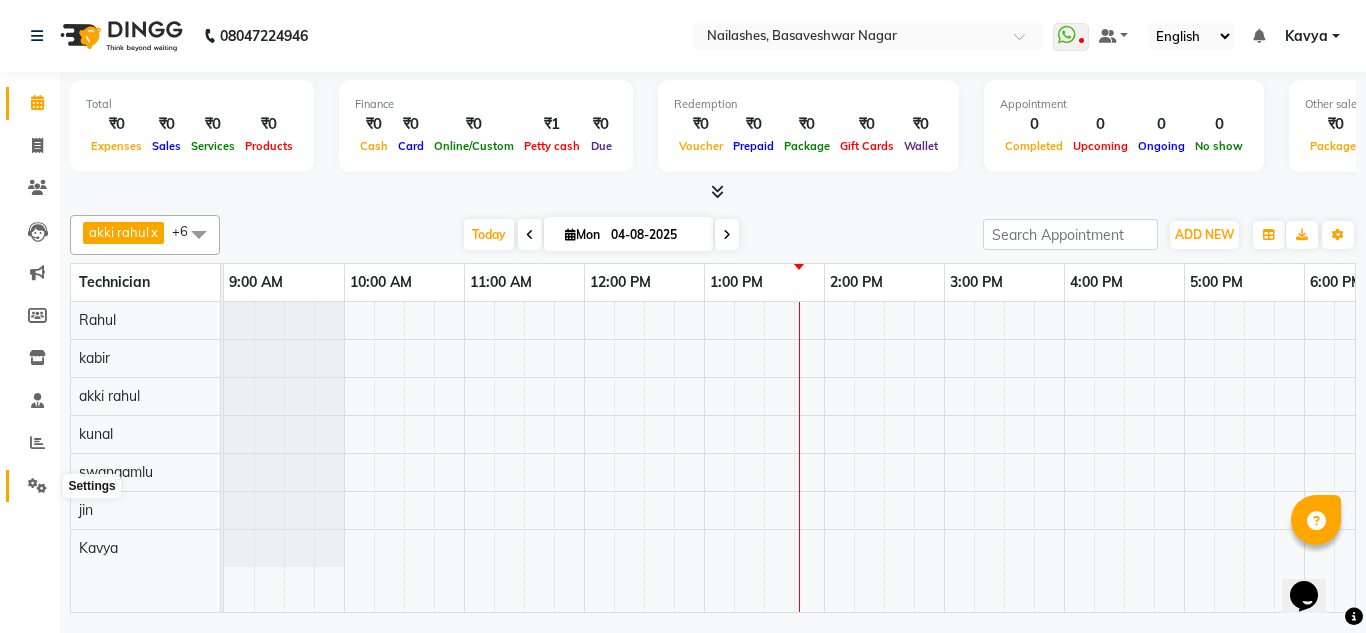 click 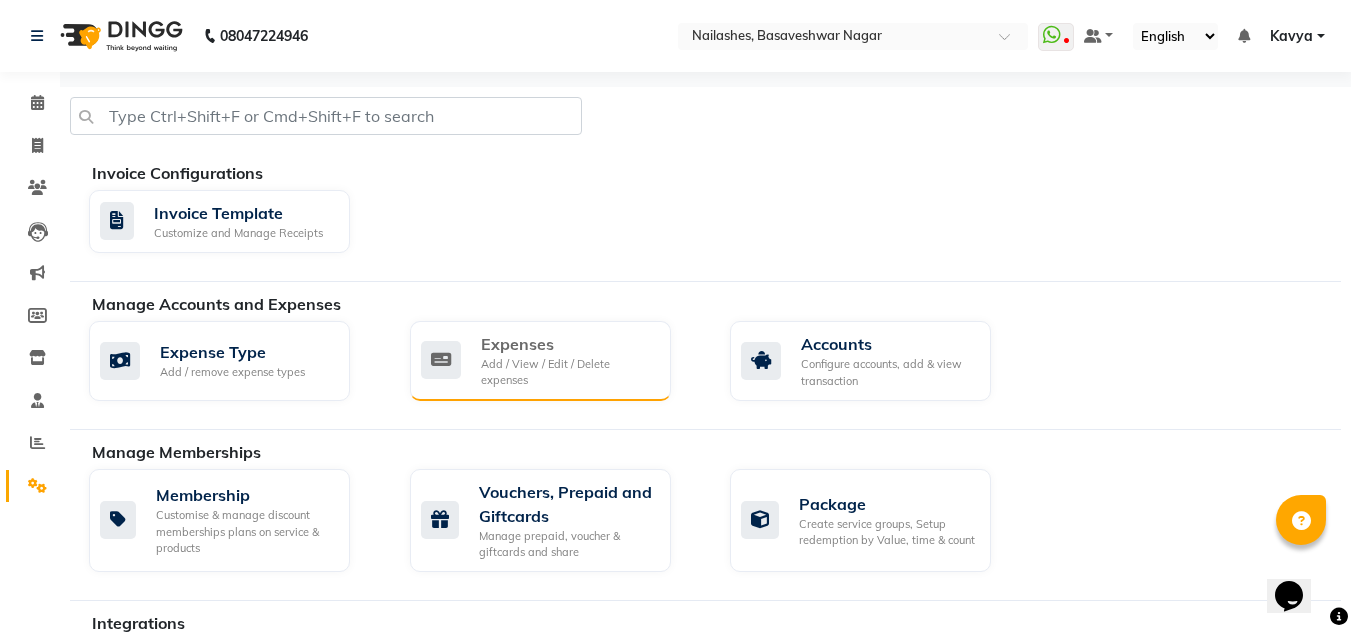 click on "Expenses" 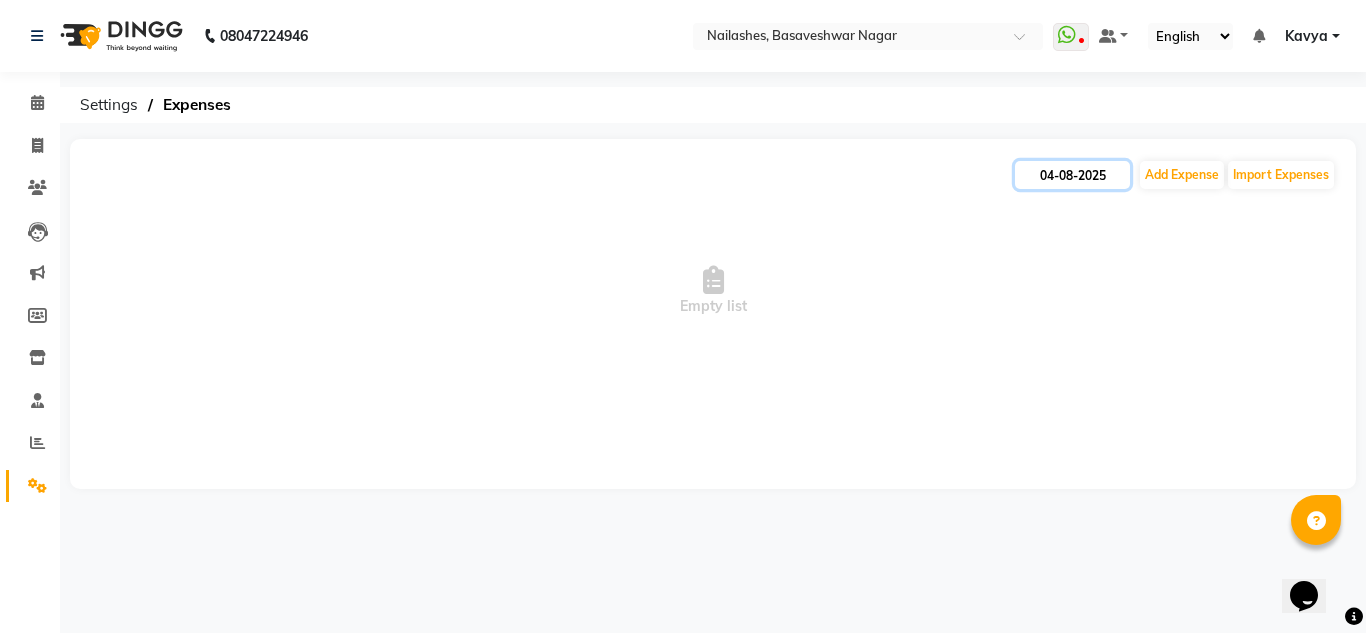click on "04-08-2025" 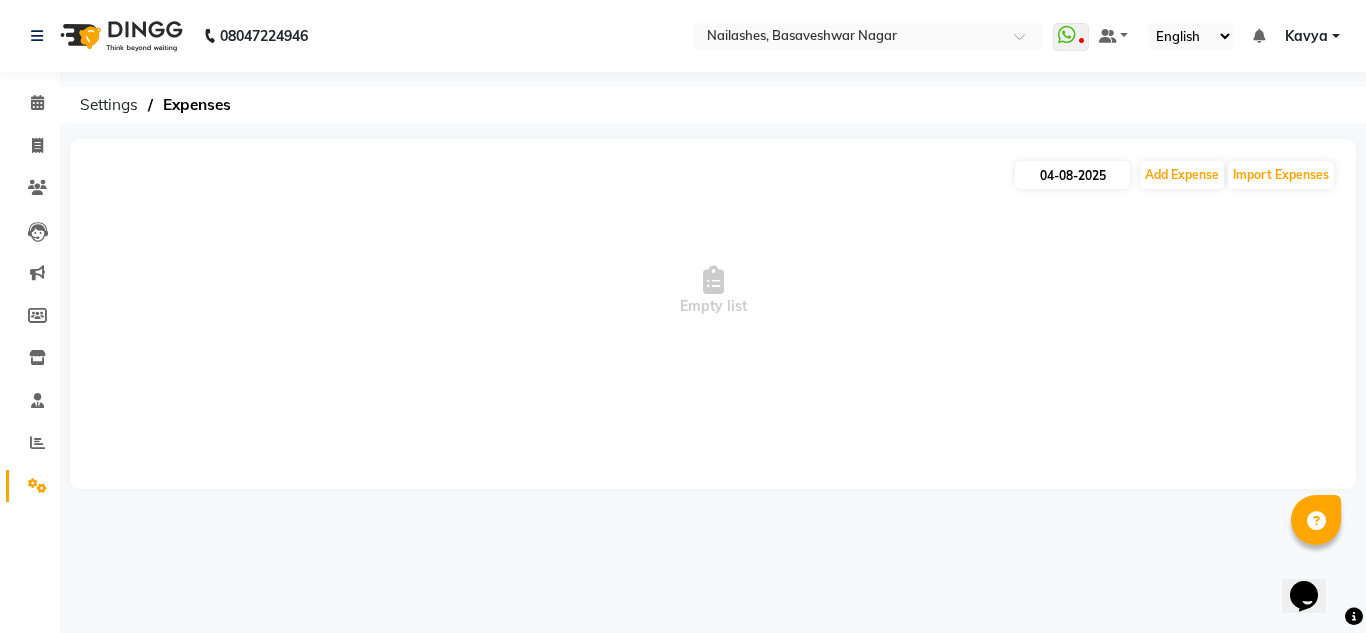 select on "8" 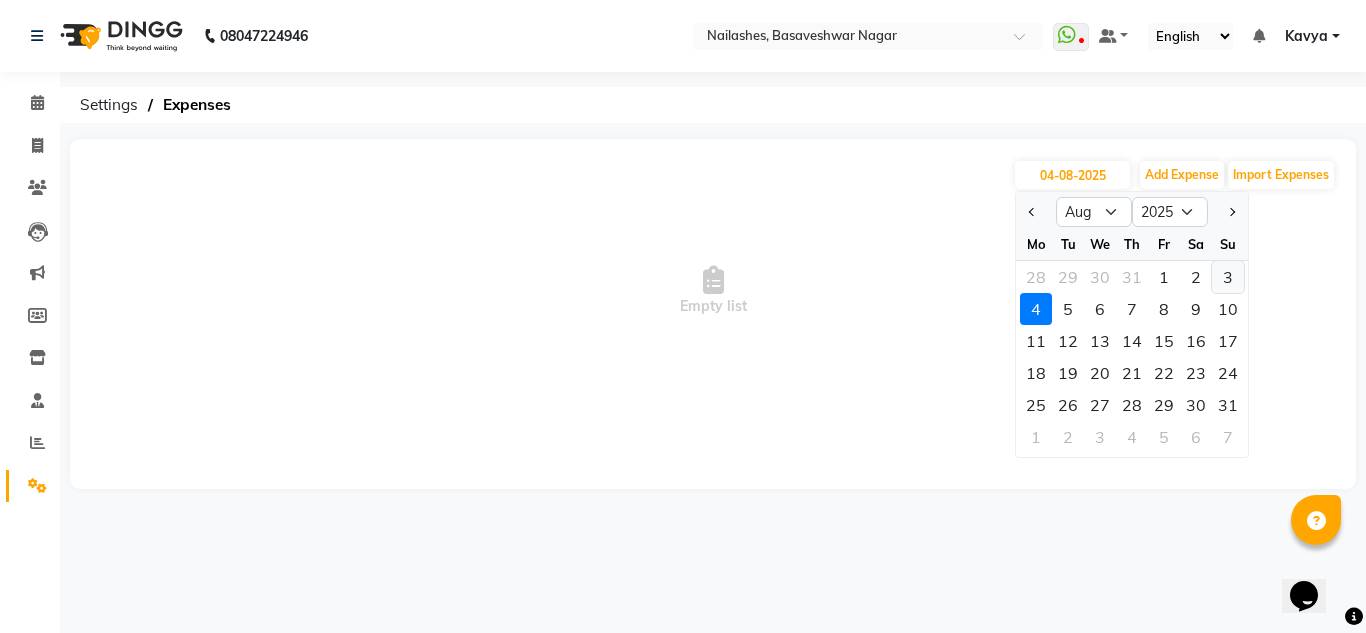 click on "3" 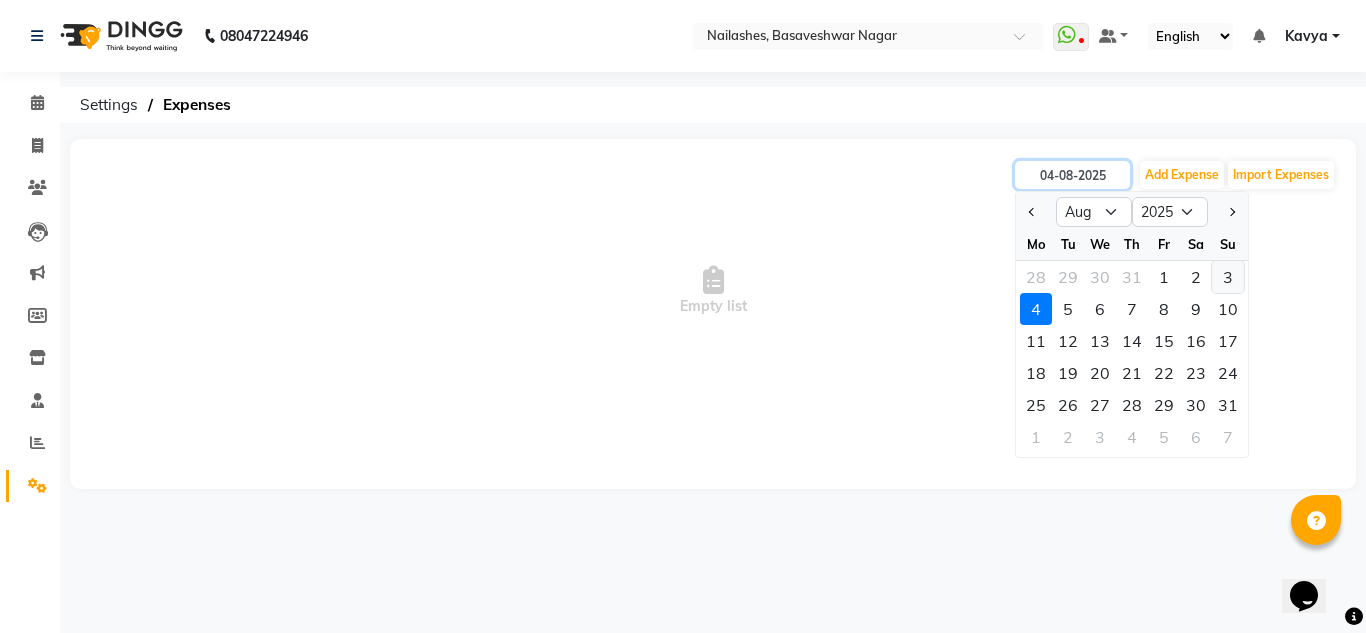 type on "03-08-2025" 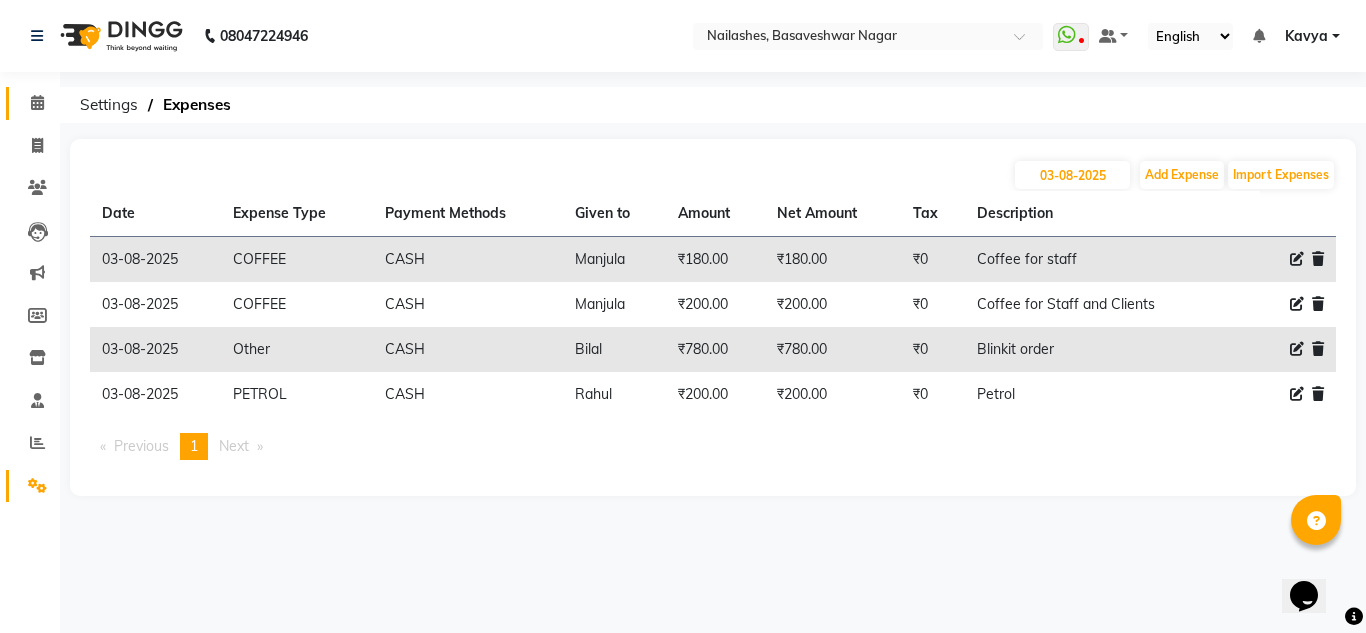 click on "Calendar" 